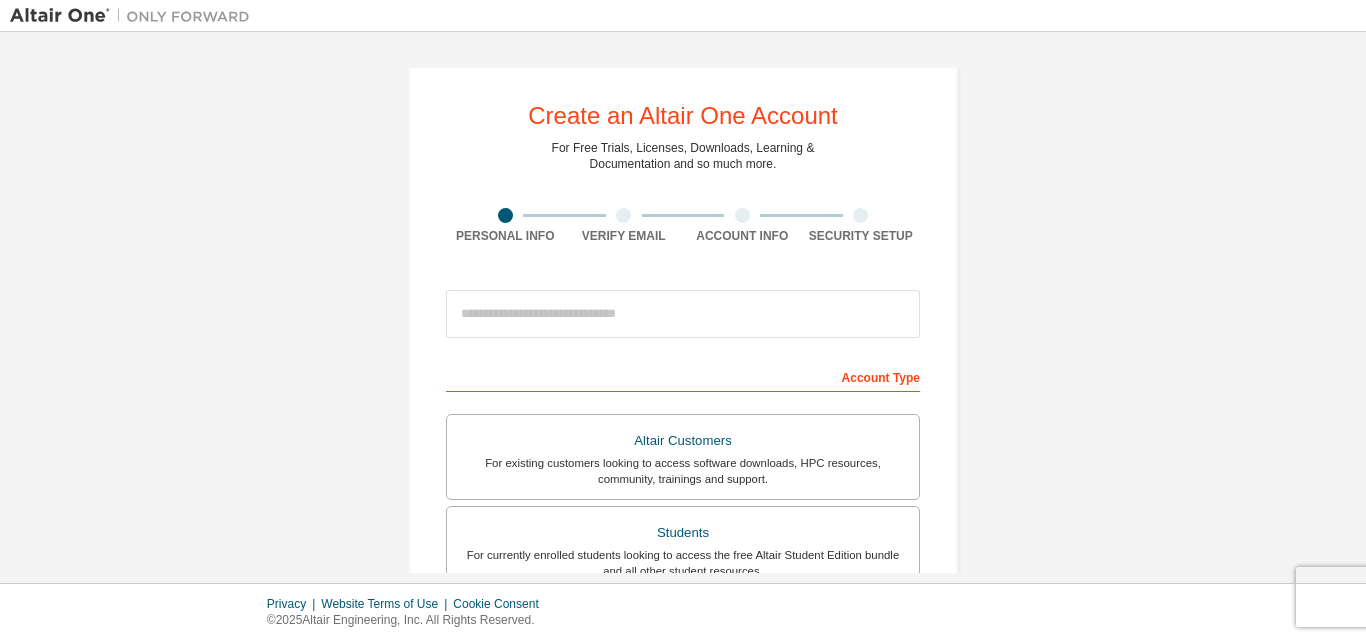 scroll, scrollTop: 0, scrollLeft: 0, axis: both 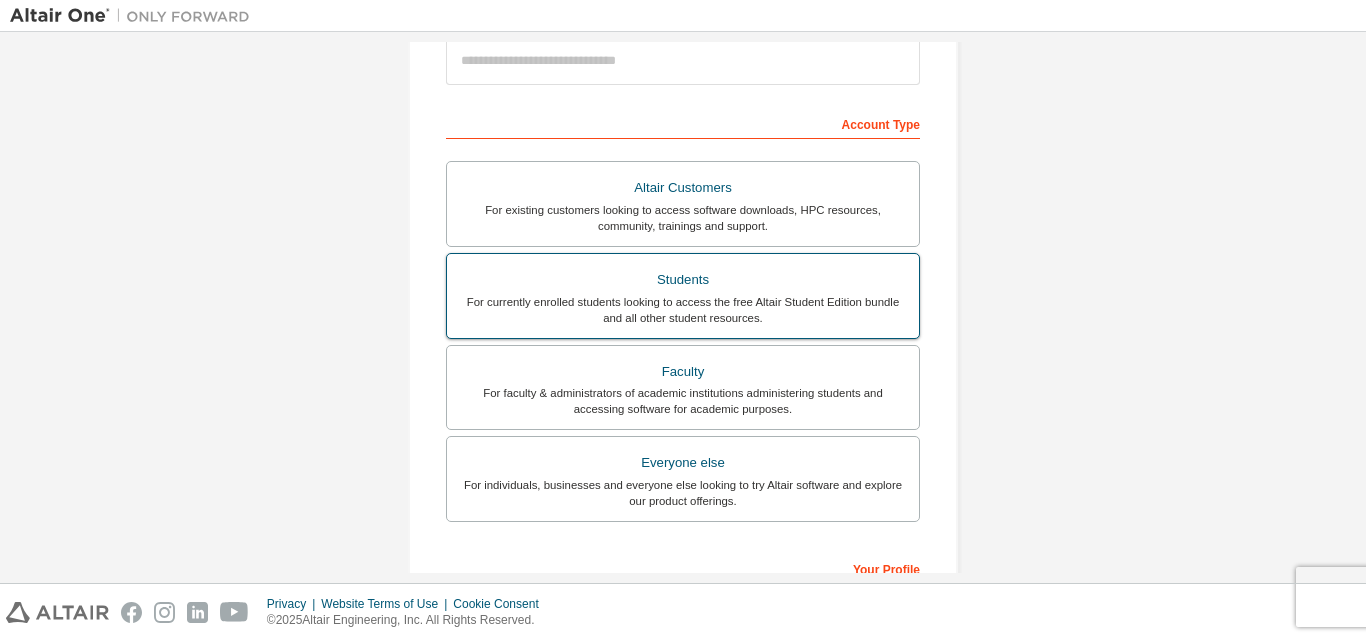click on "Students" at bounding box center (683, 280) 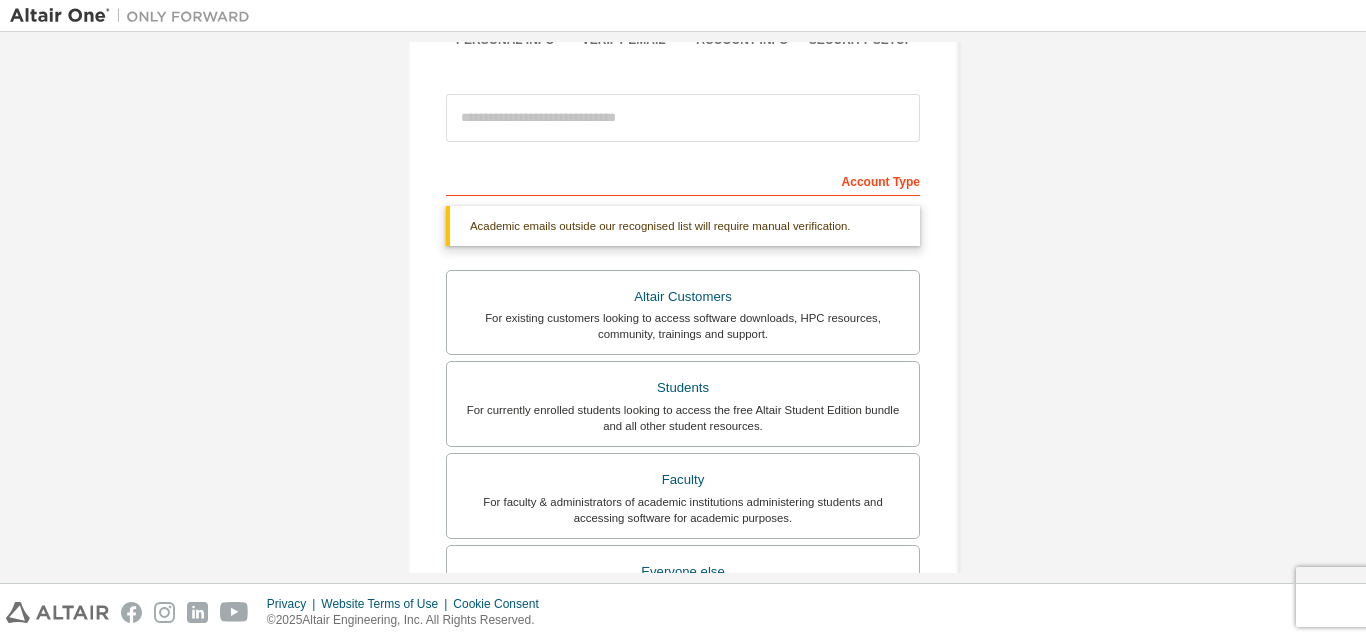 scroll, scrollTop: 193, scrollLeft: 0, axis: vertical 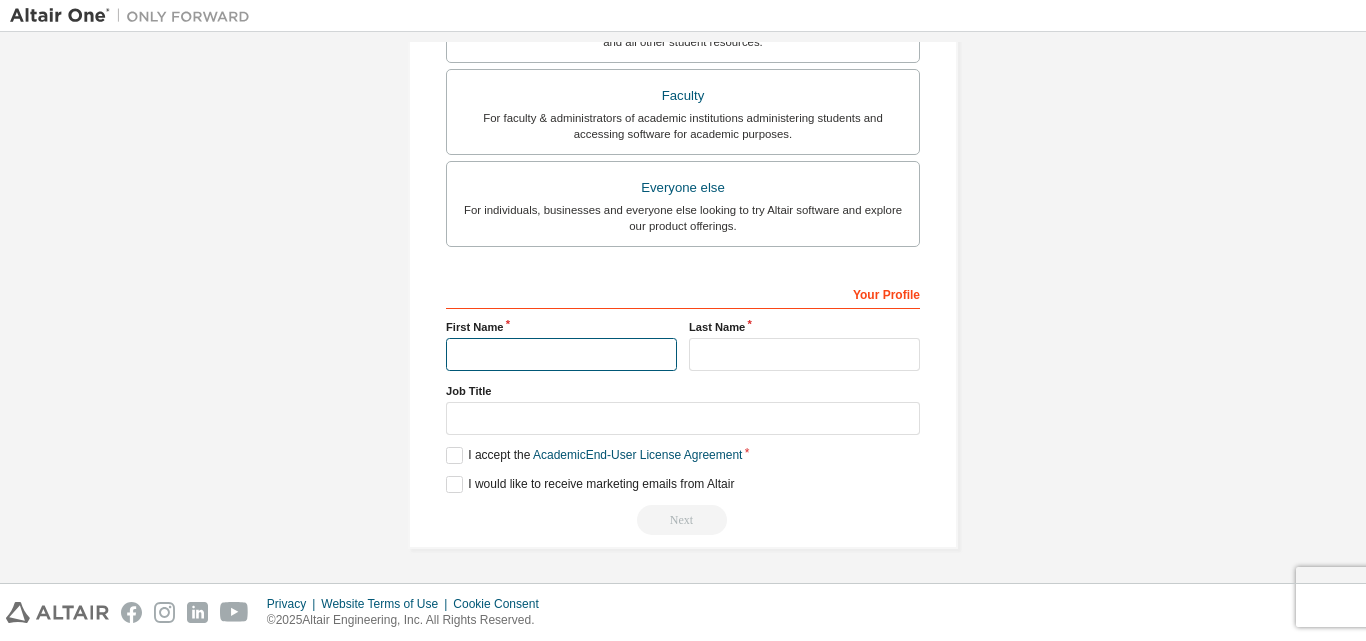click at bounding box center [561, 354] 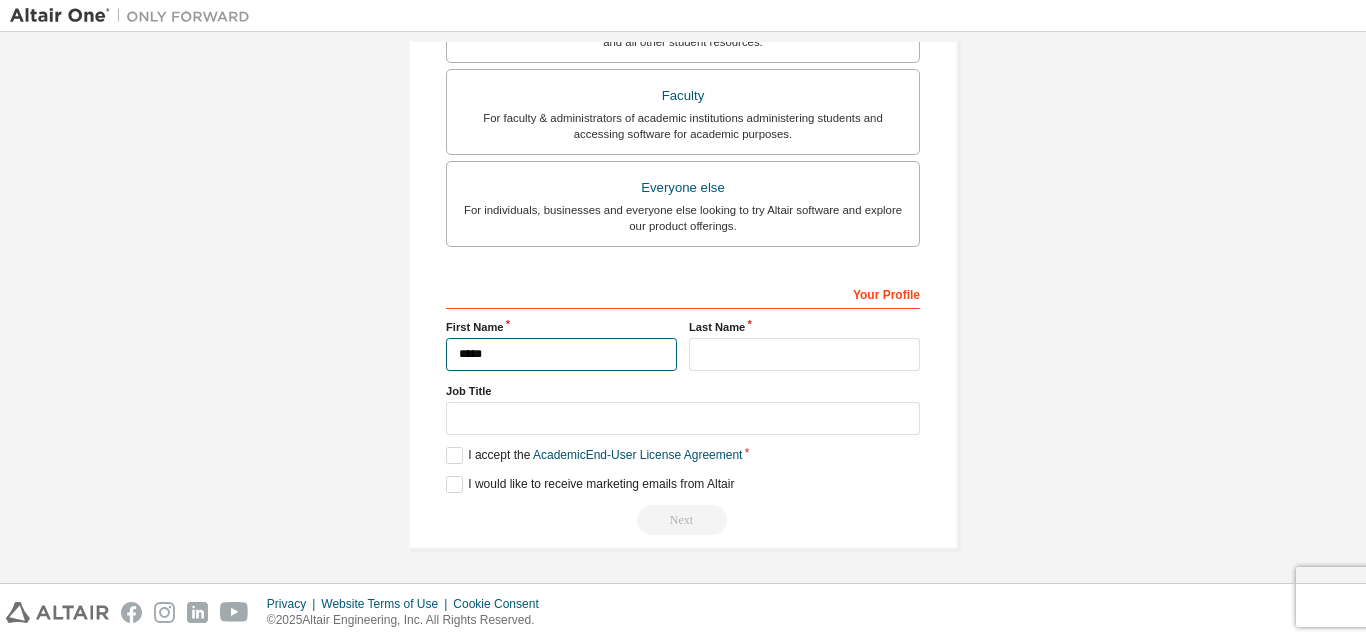 click on "*****" at bounding box center [561, 354] 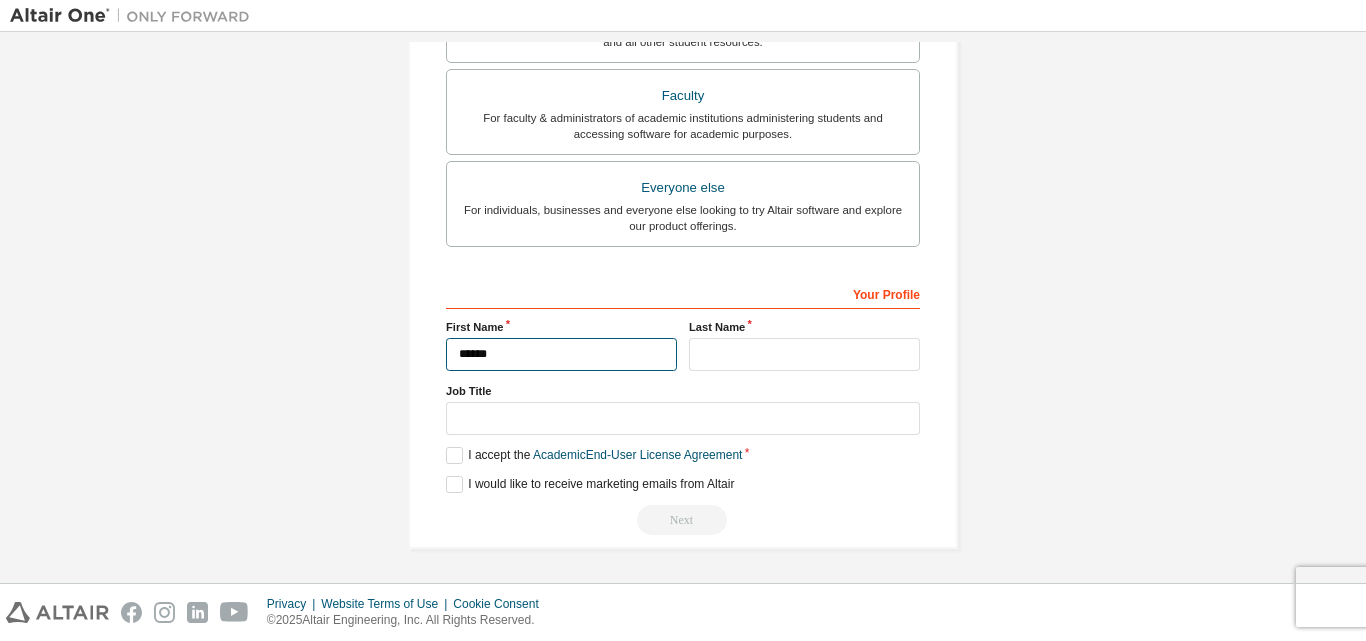 type on "*****" 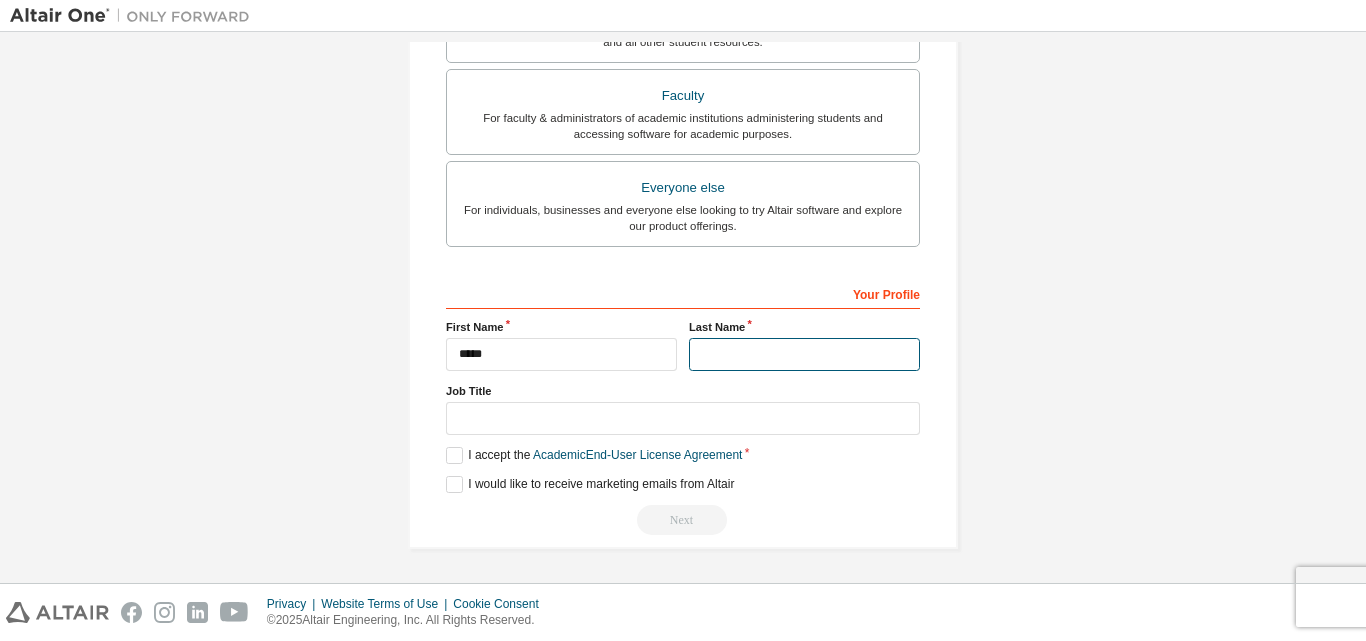 click at bounding box center (804, 354) 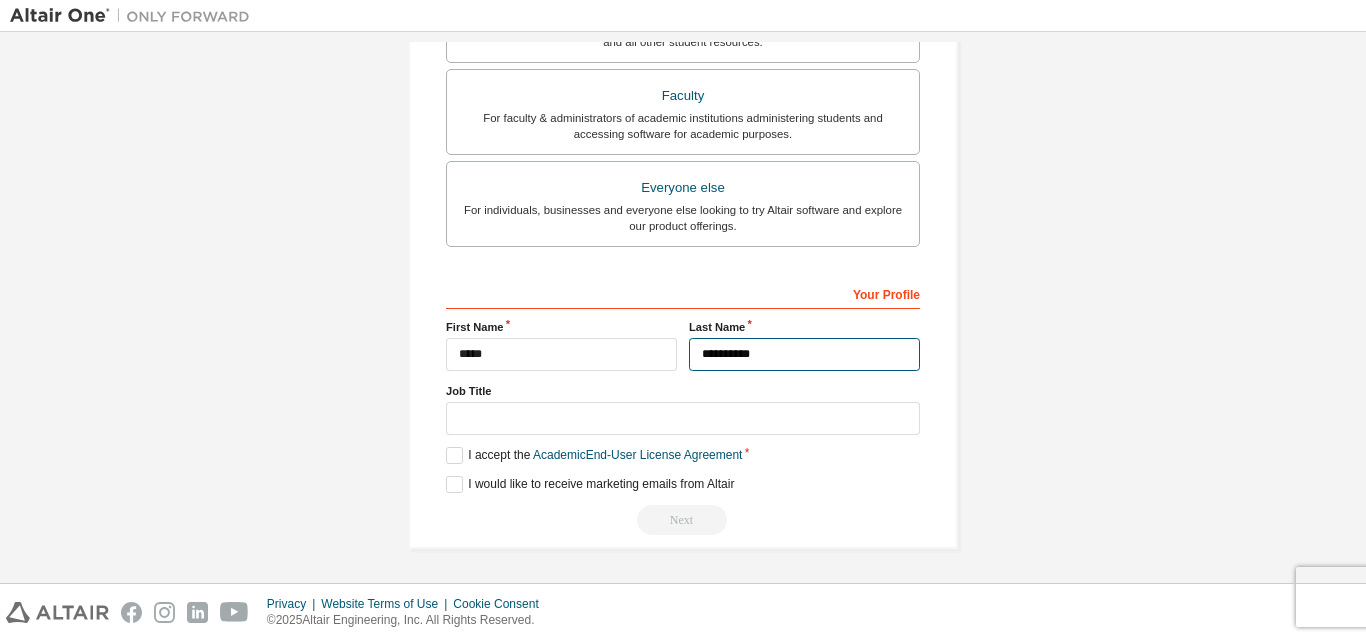 type on "*********" 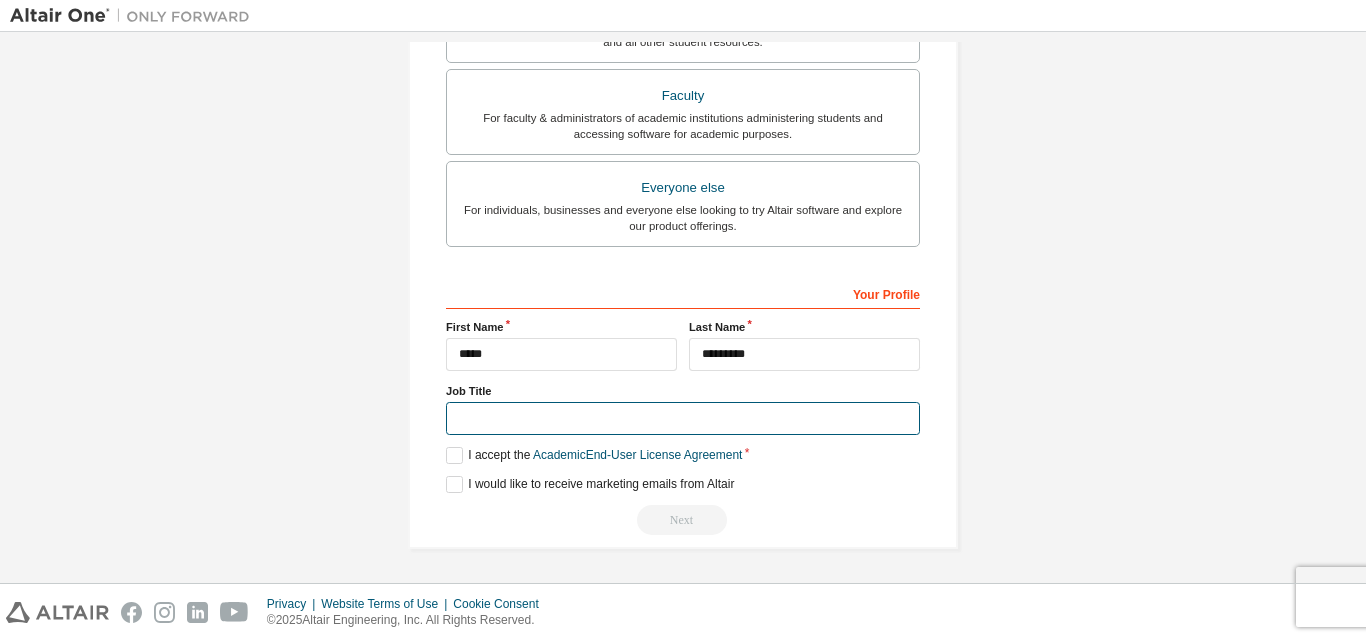 click at bounding box center (683, 418) 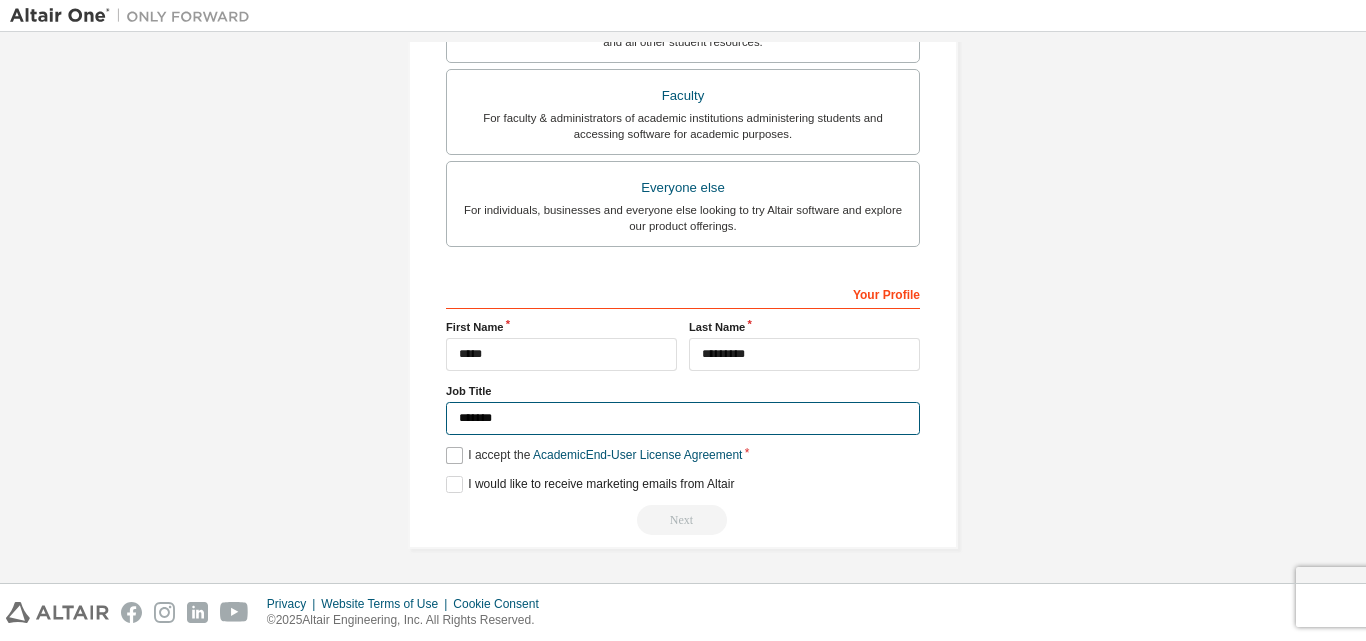 type on "*******" 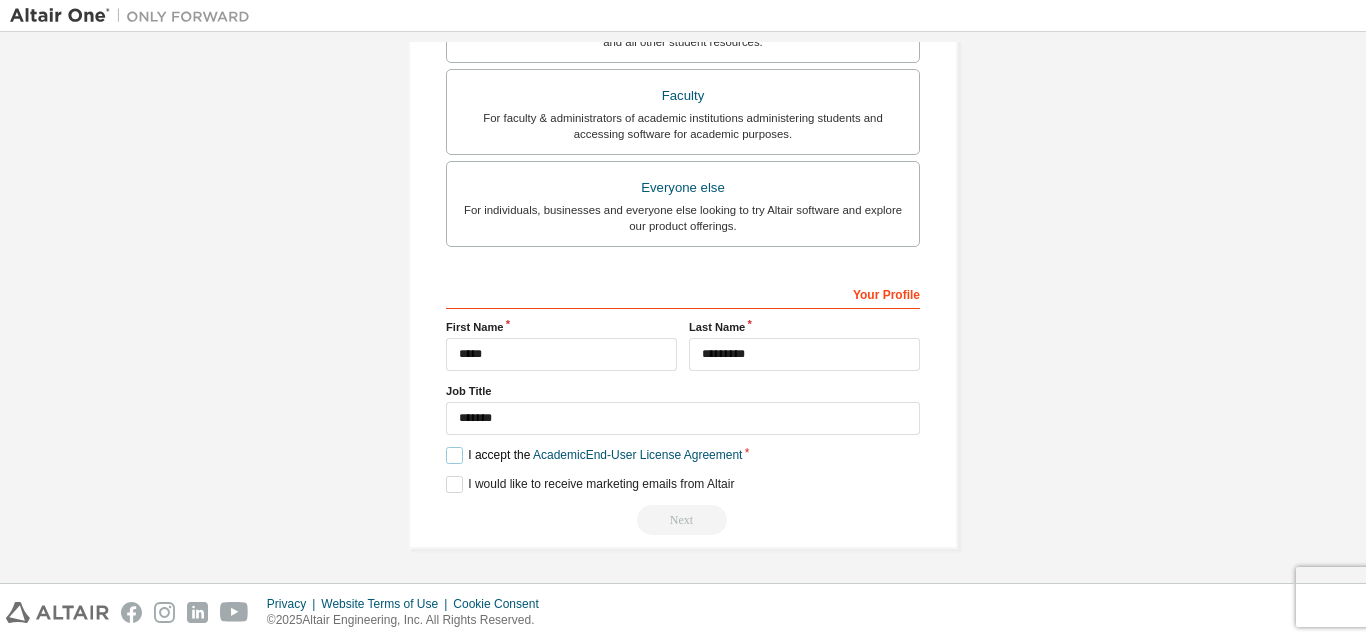 click on "I accept the   Academic   End-User License Agreement" at bounding box center (594, 455) 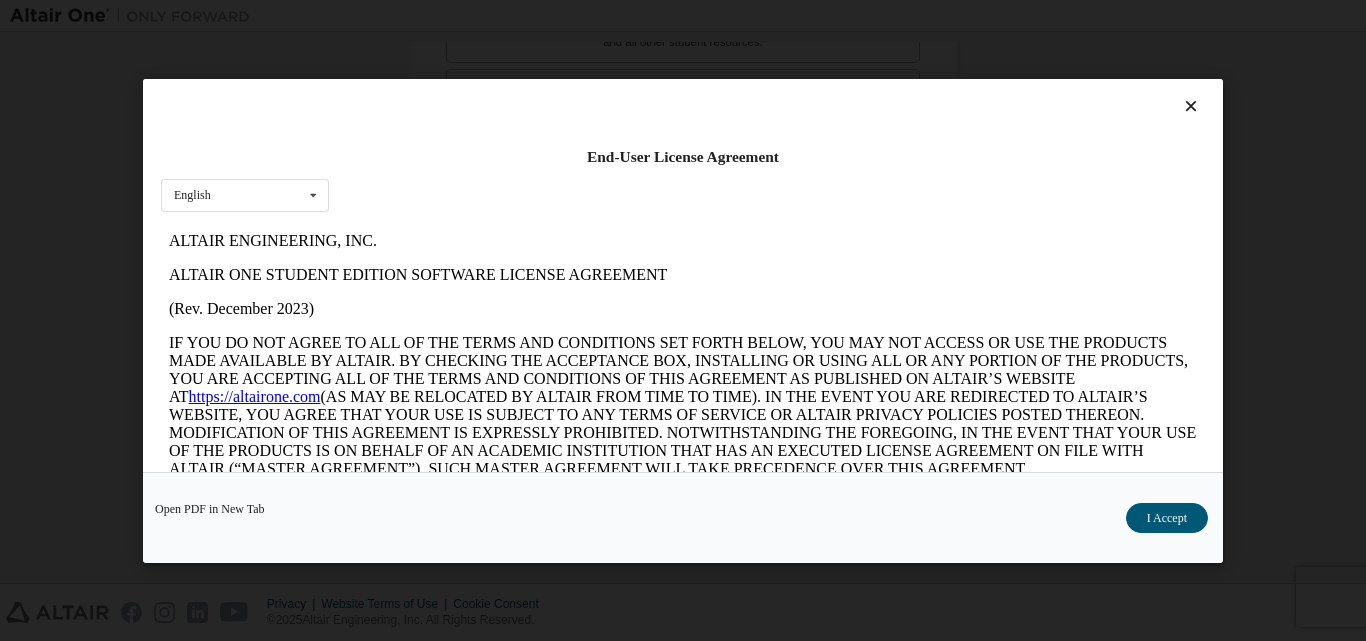 scroll, scrollTop: 0, scrollLeft: 0, axis: both 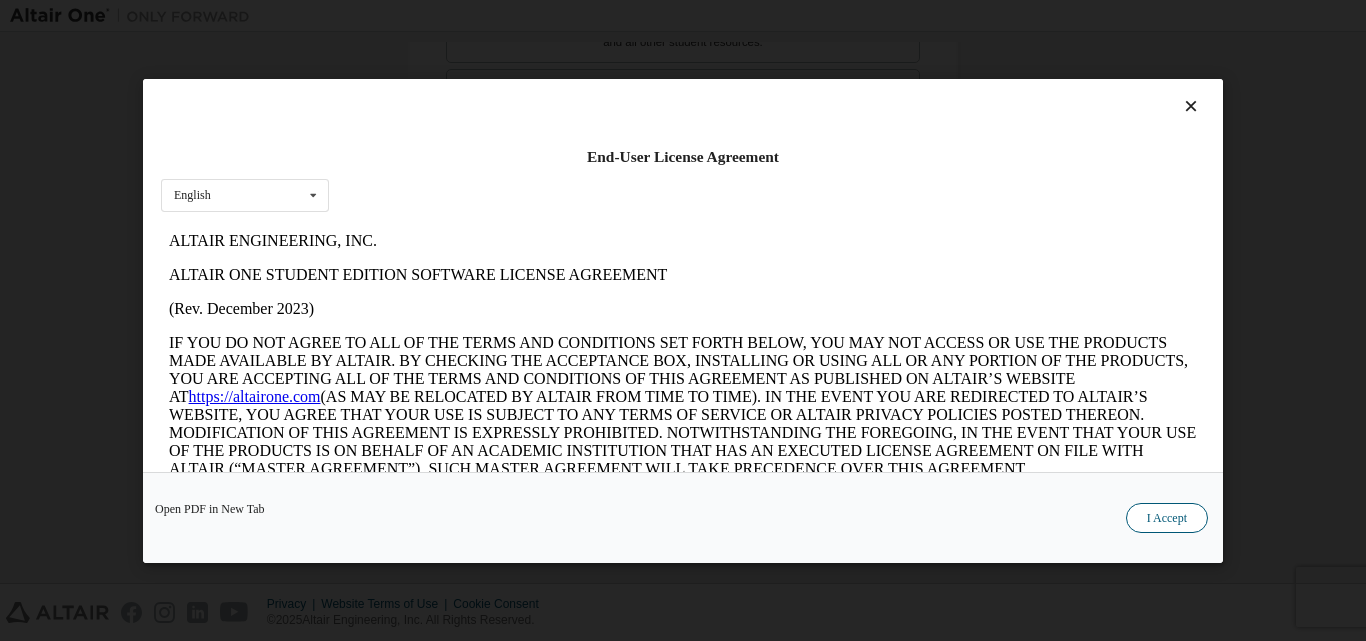 click on "I Accept" at bounding box center [1167, 517] 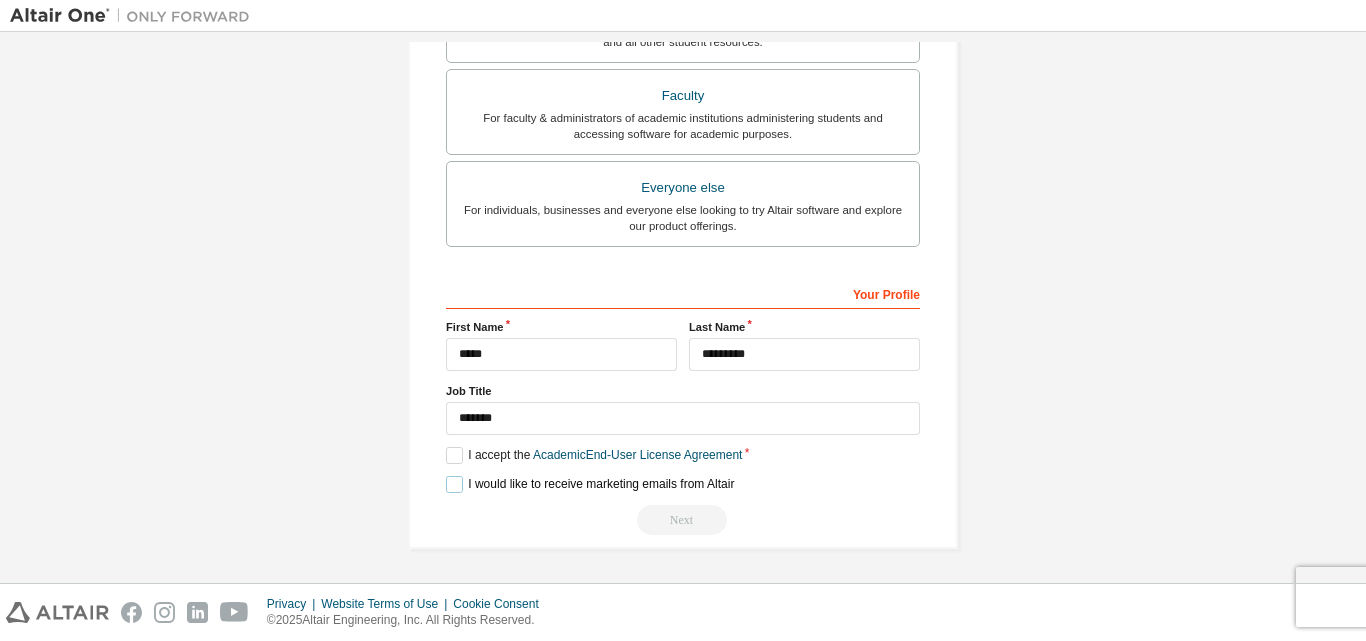 click on "I would like to receive marketing emails from Altair" at bounding box center [590, 484] 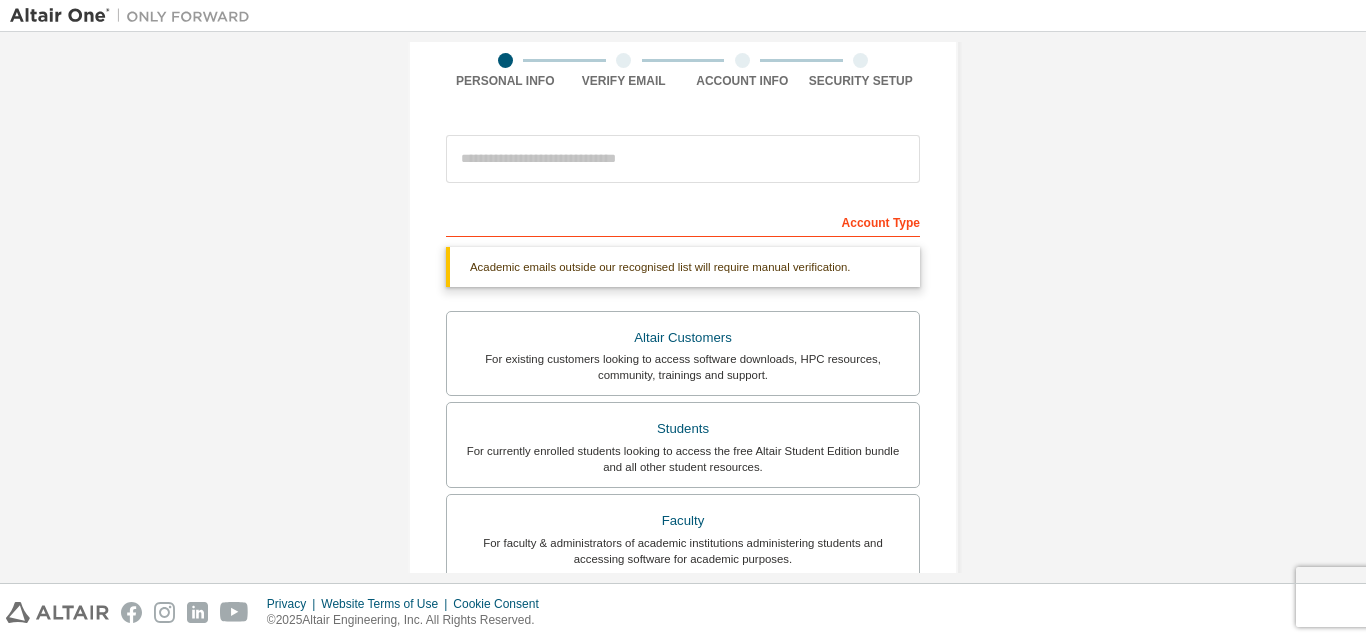 scroll, scrollTop: 129, scrollLeft: 0, axis: vertical 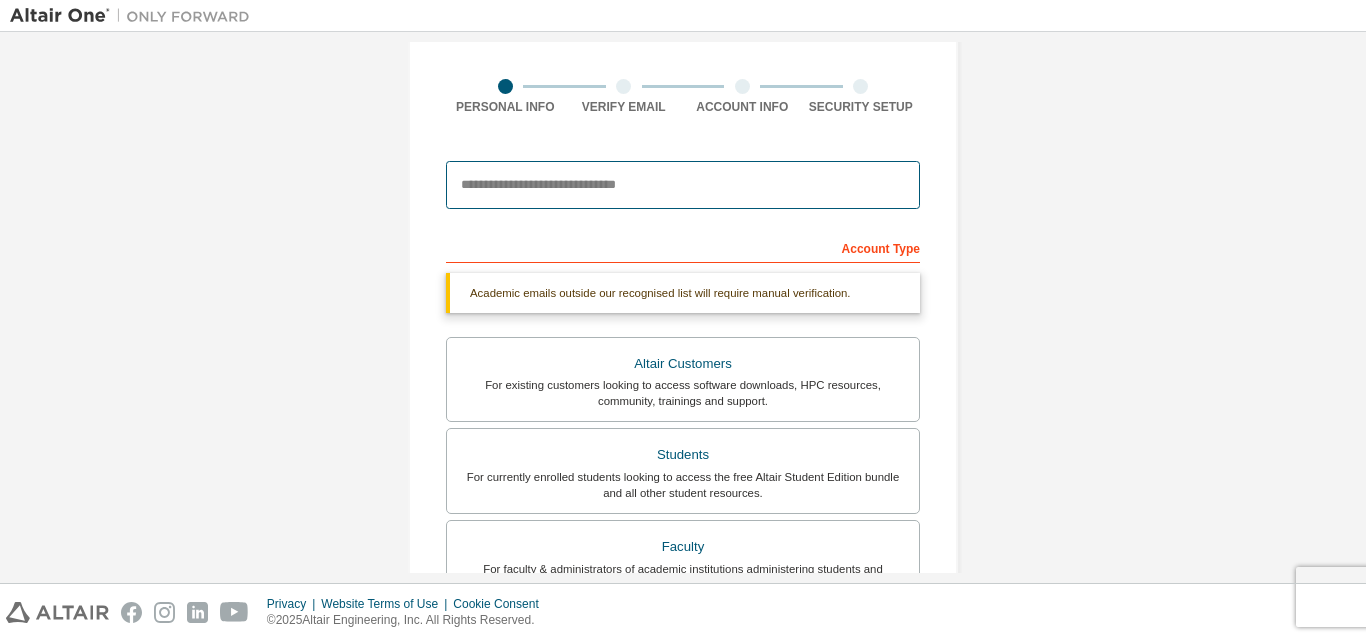 click at bounding box center [683, 185] 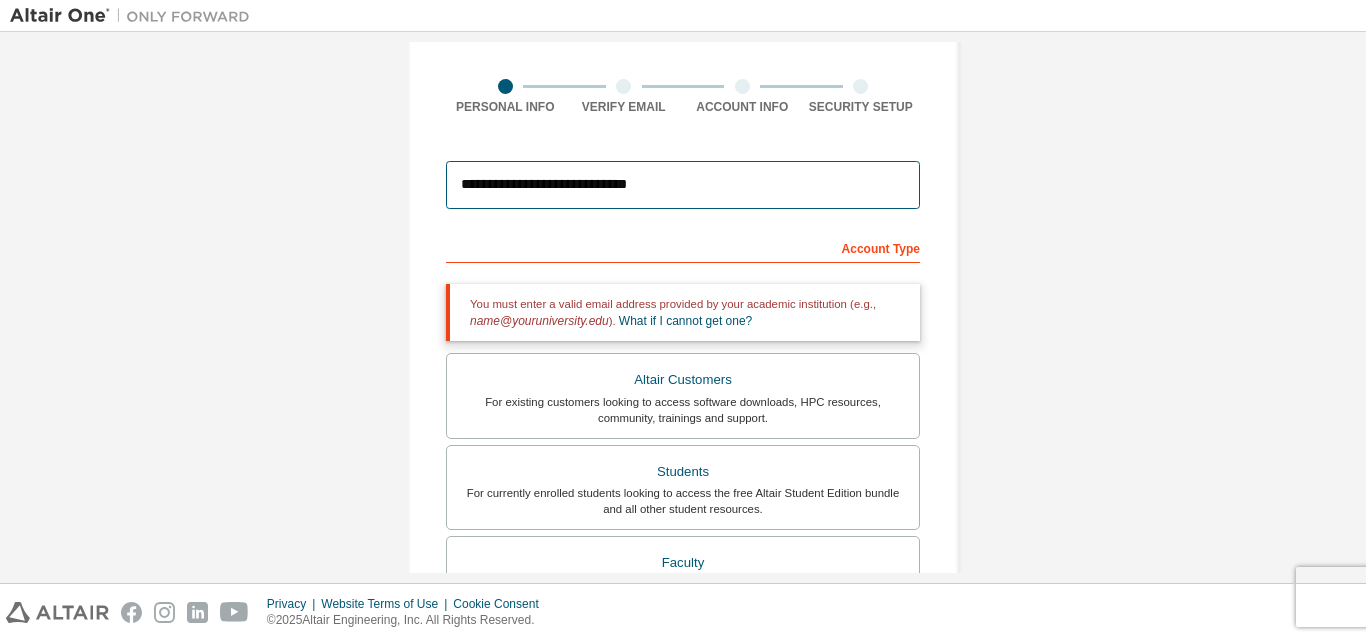 click on "**********" at bounding box center [683, 185] 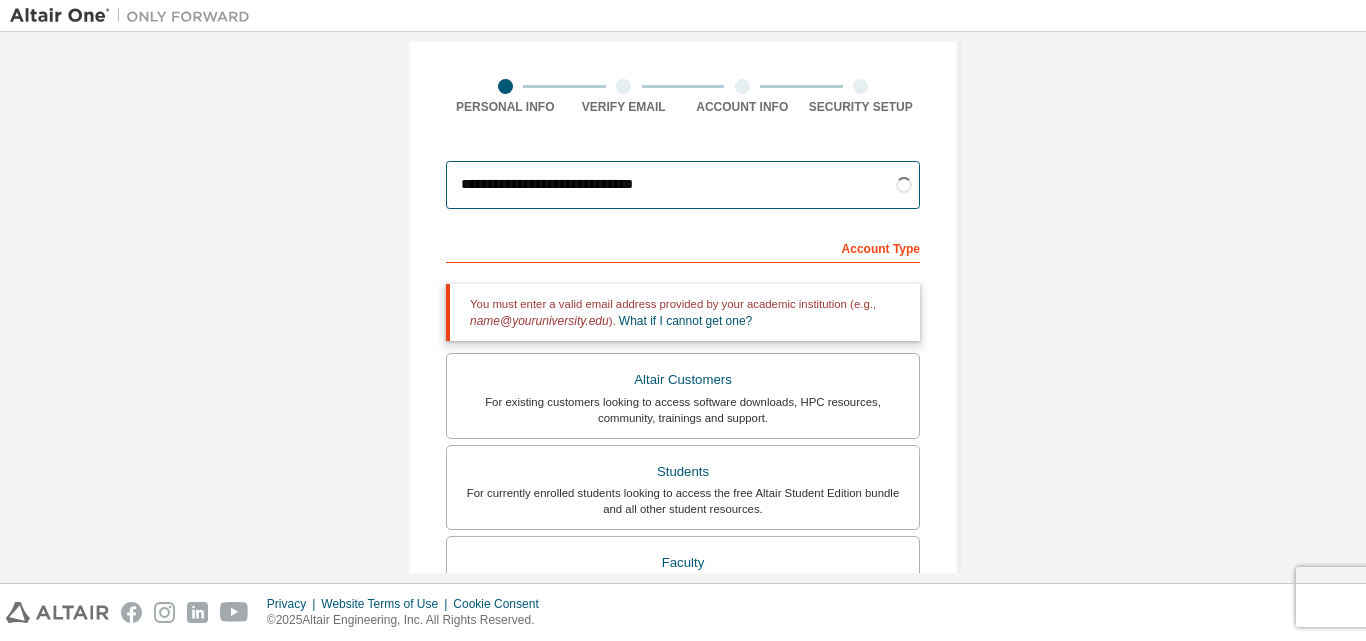 type on "**********" 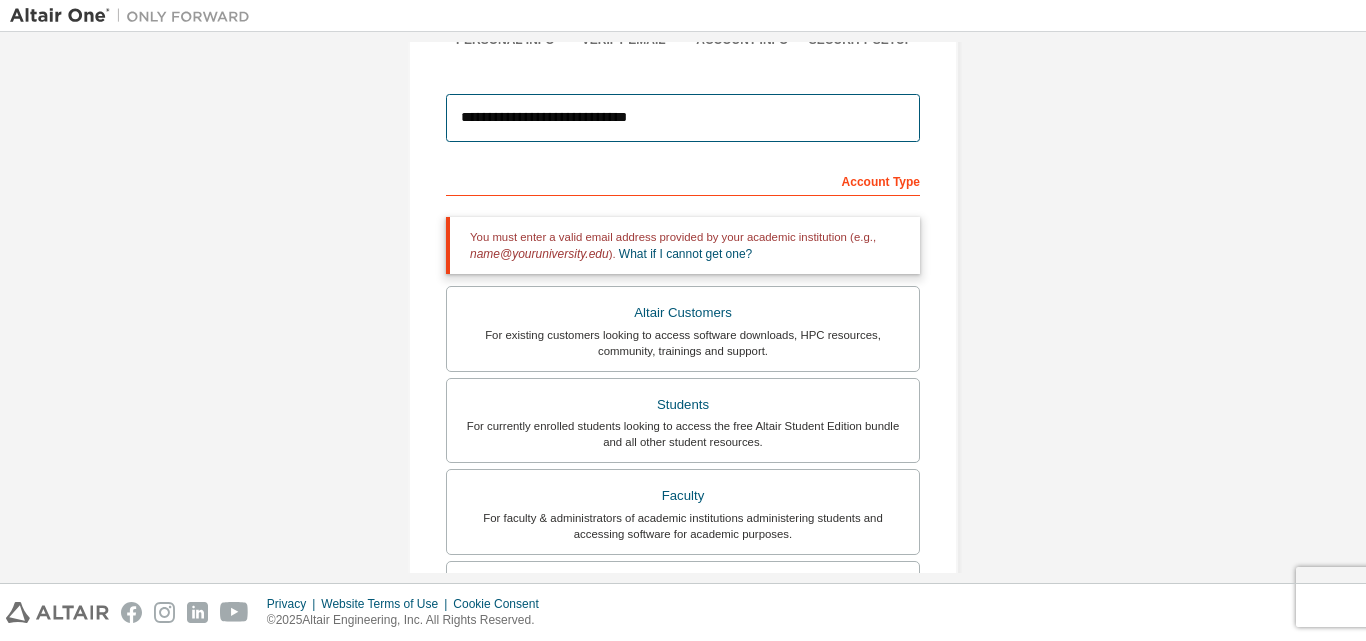 scroll, scrollTop: 193, scrollLeft: 0, axis: vertical 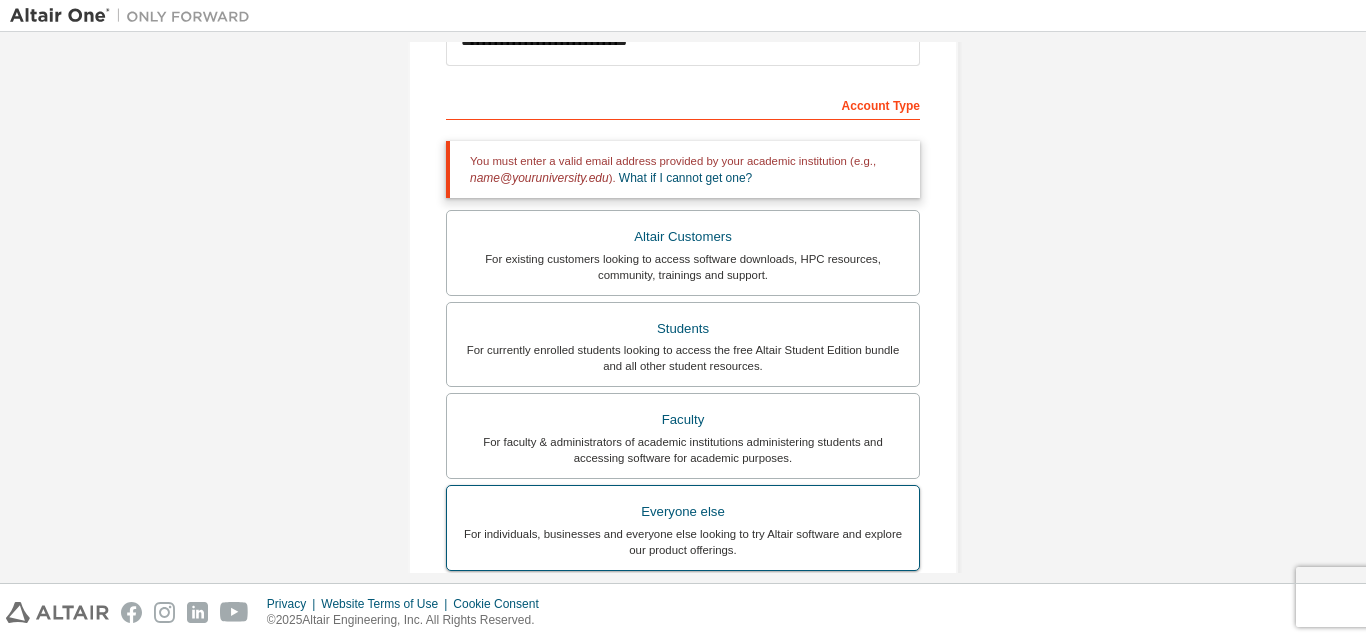 click on "Everyone else" at bounding box center [683, 512] 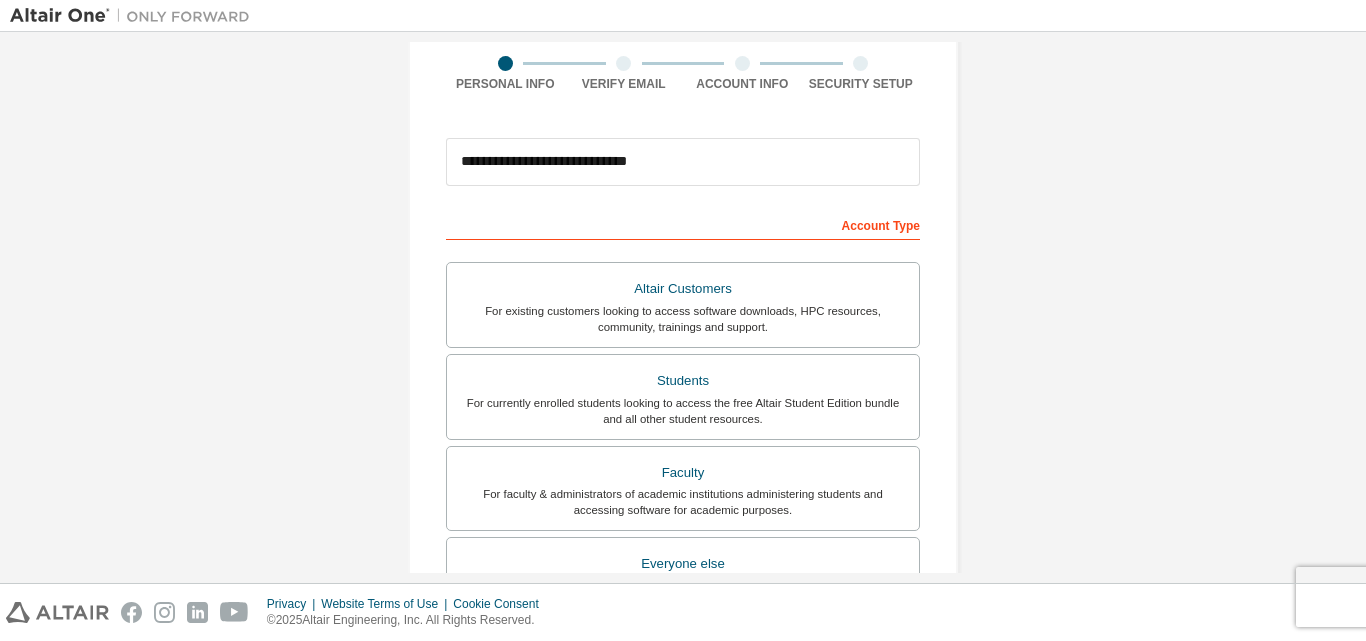 scroll, scrollTop: 149, scrollLeft: 0, axis: vertical 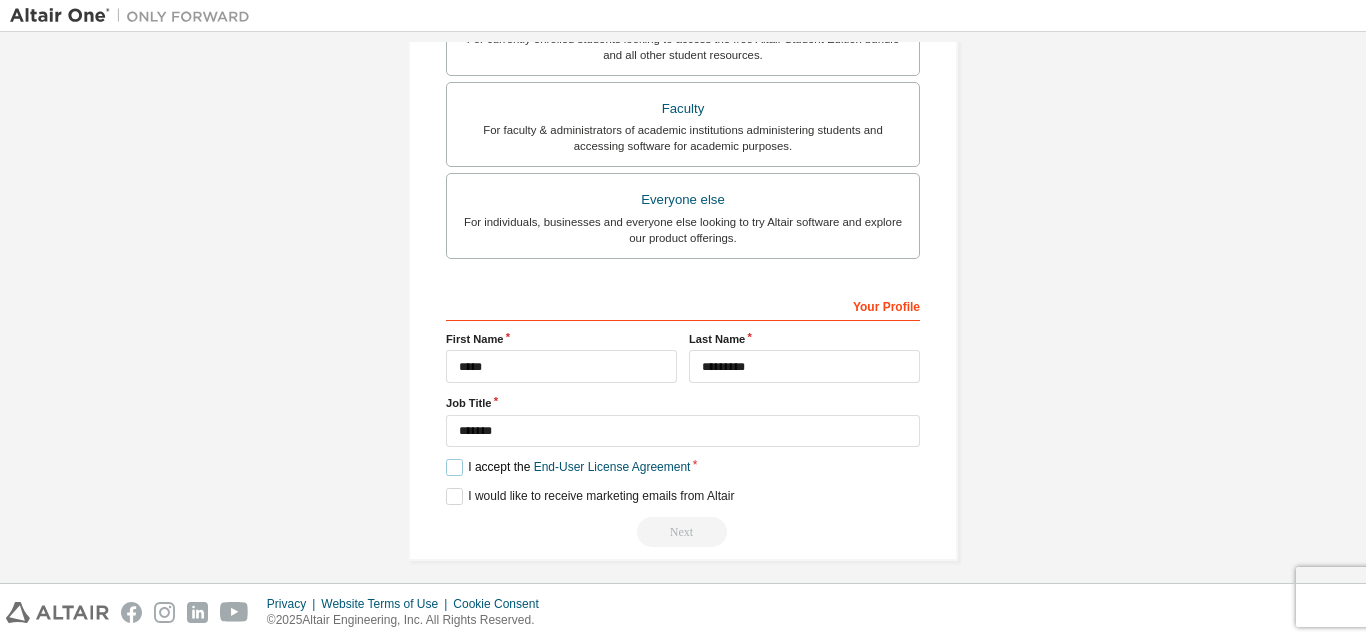 click on "I accept the    End-User License Agreement" at bounding box center [568, 467] 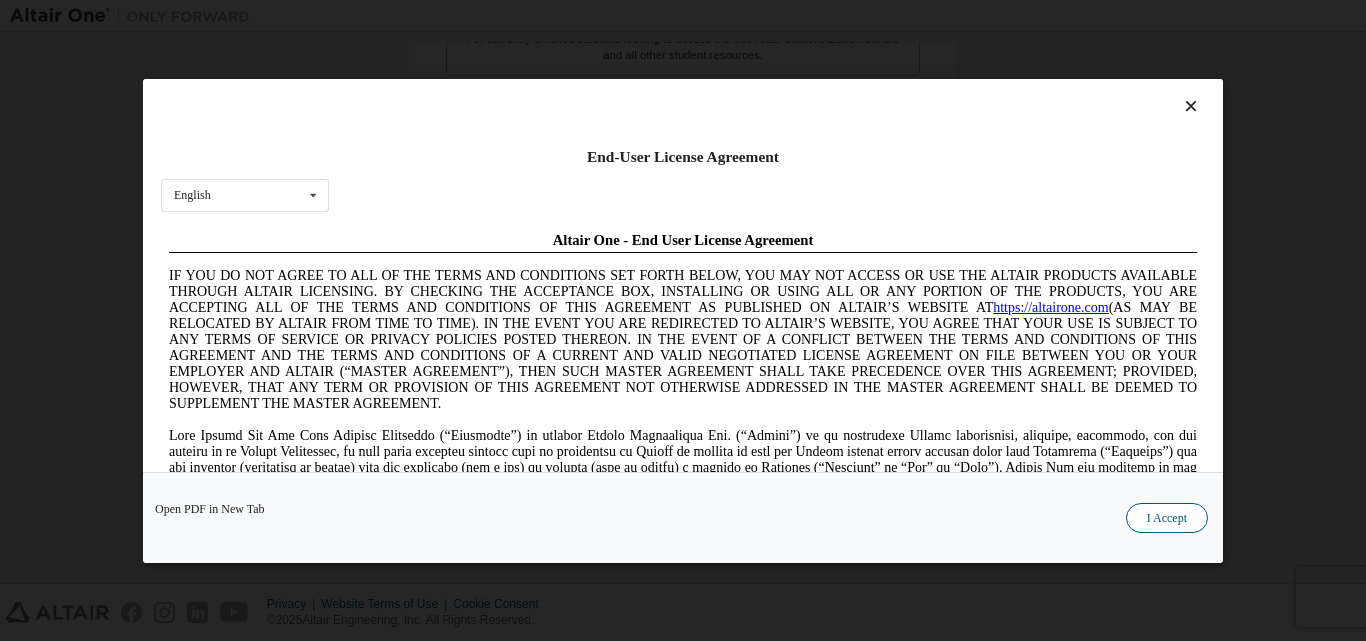scroll, scrollTop: 0, scrollLeft: 0, axis: both 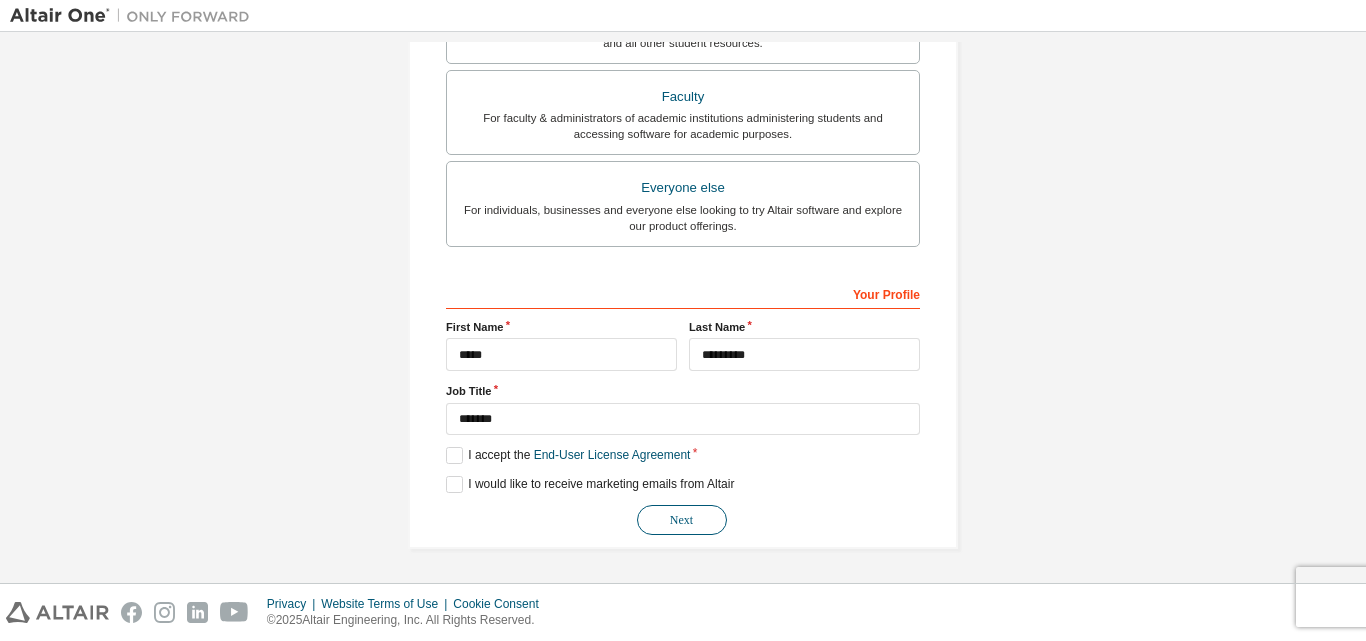 click on "Next" at bounding box center (682, 520) 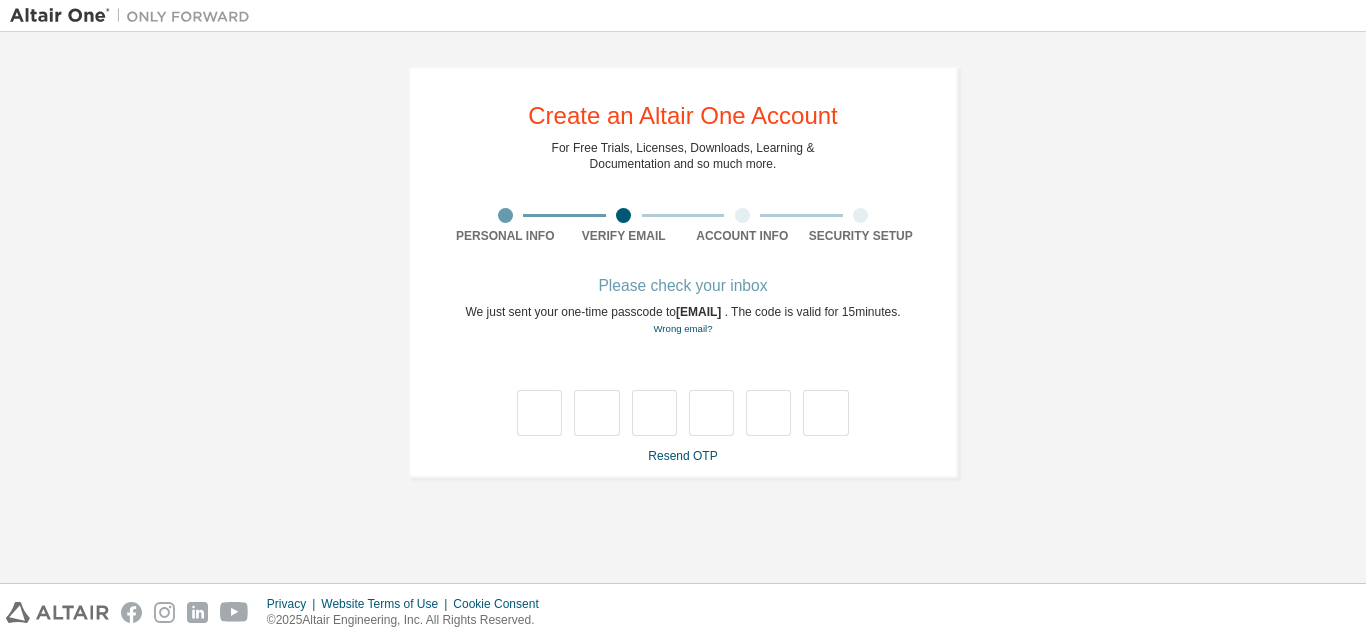 scroll, scrollTop: 0, scrollLeft: 0, axis: both 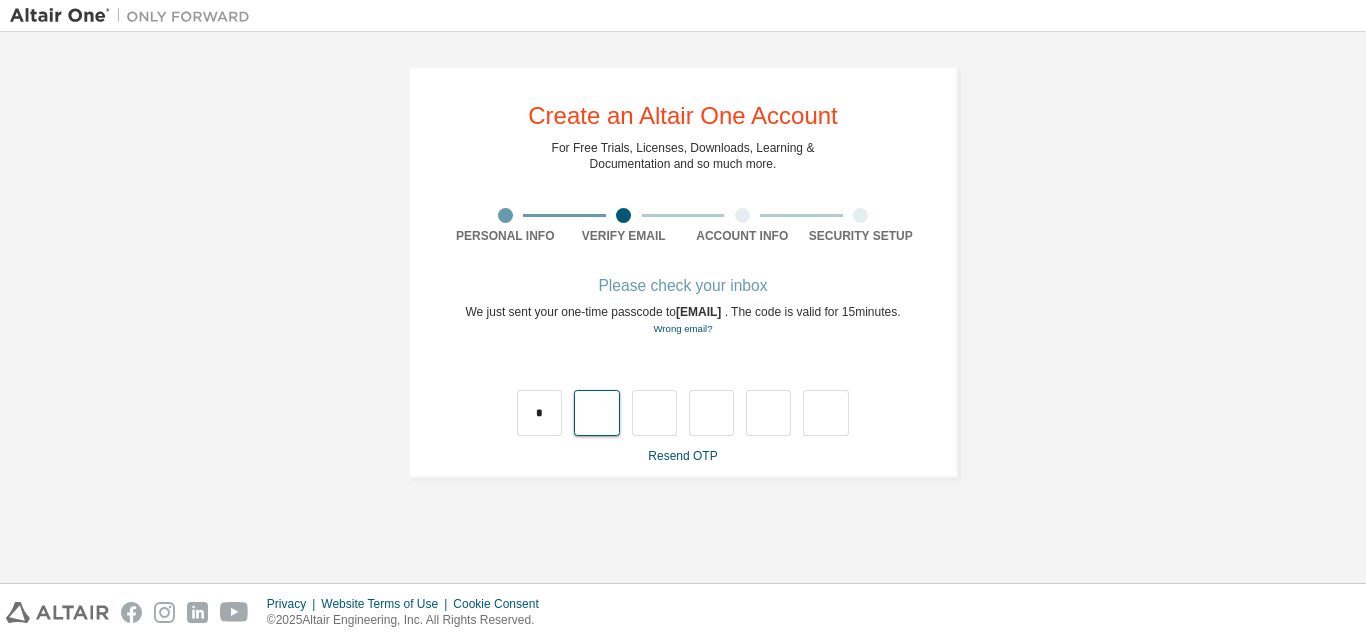 type on "*" 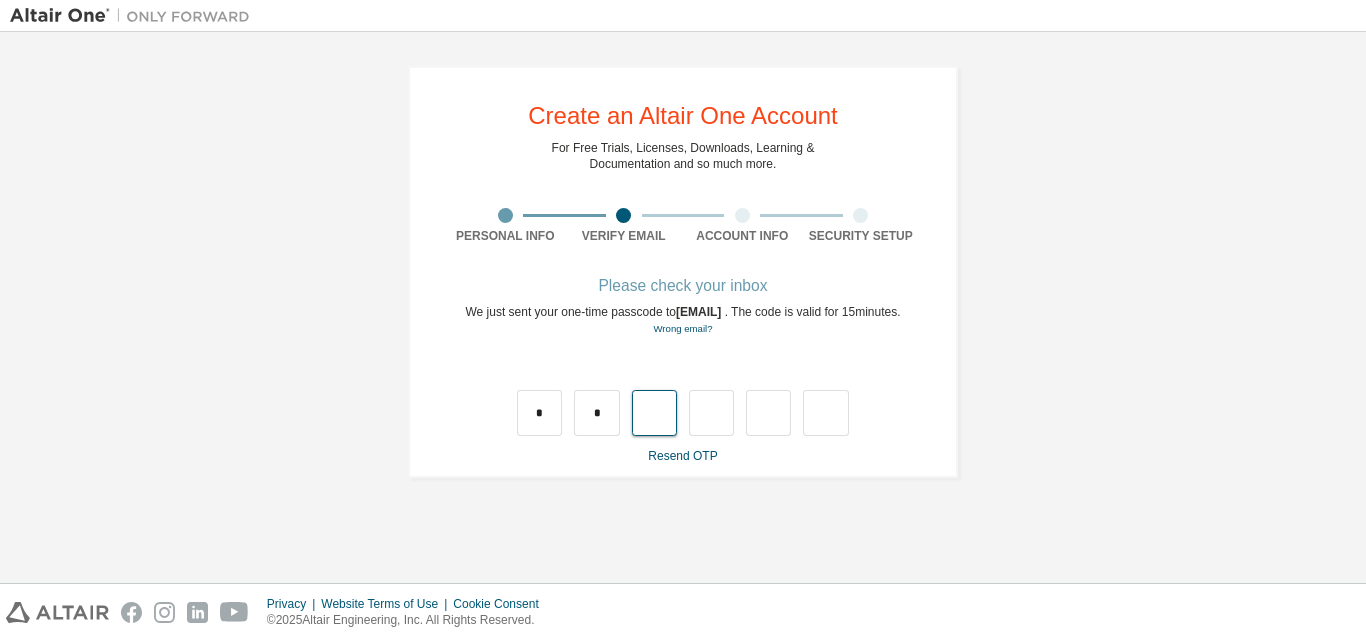 type on "*" 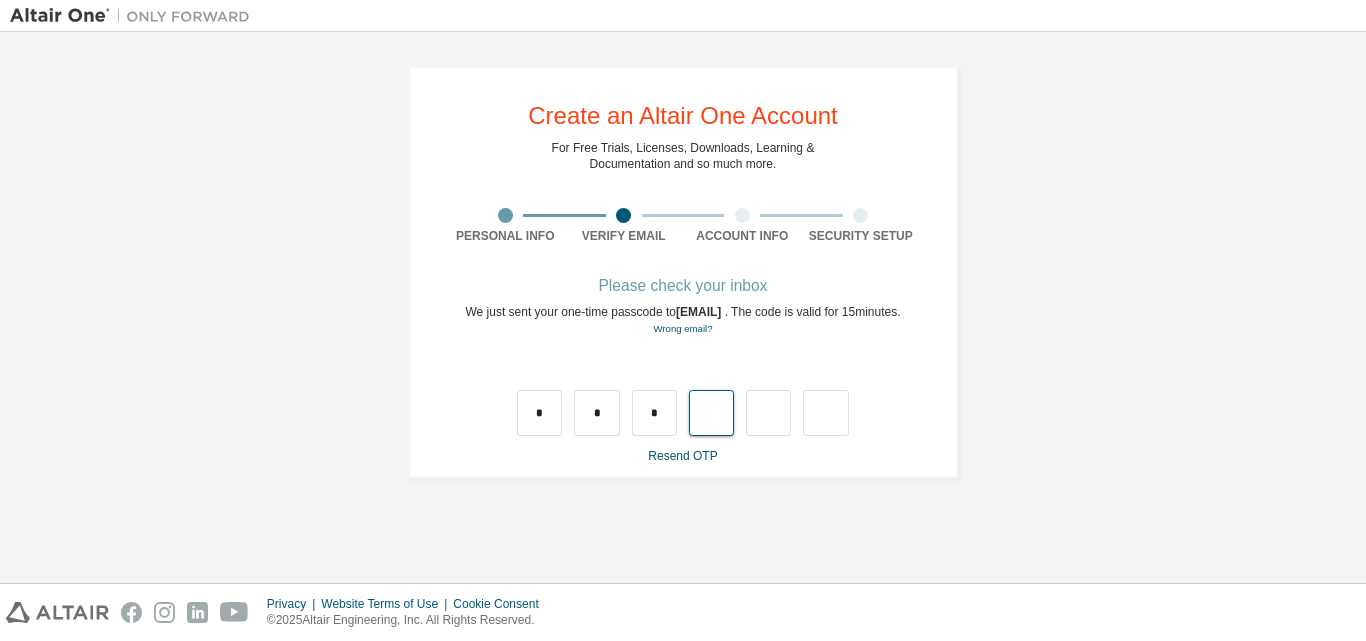 type on "*" 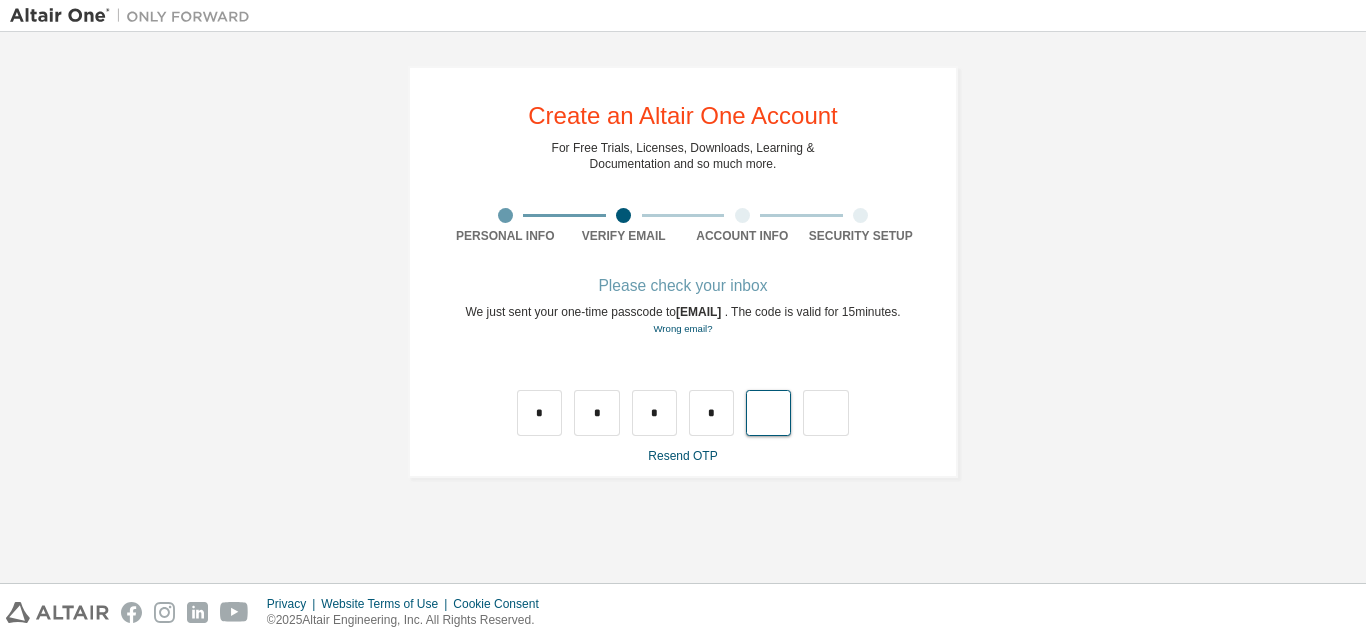 type on "*" 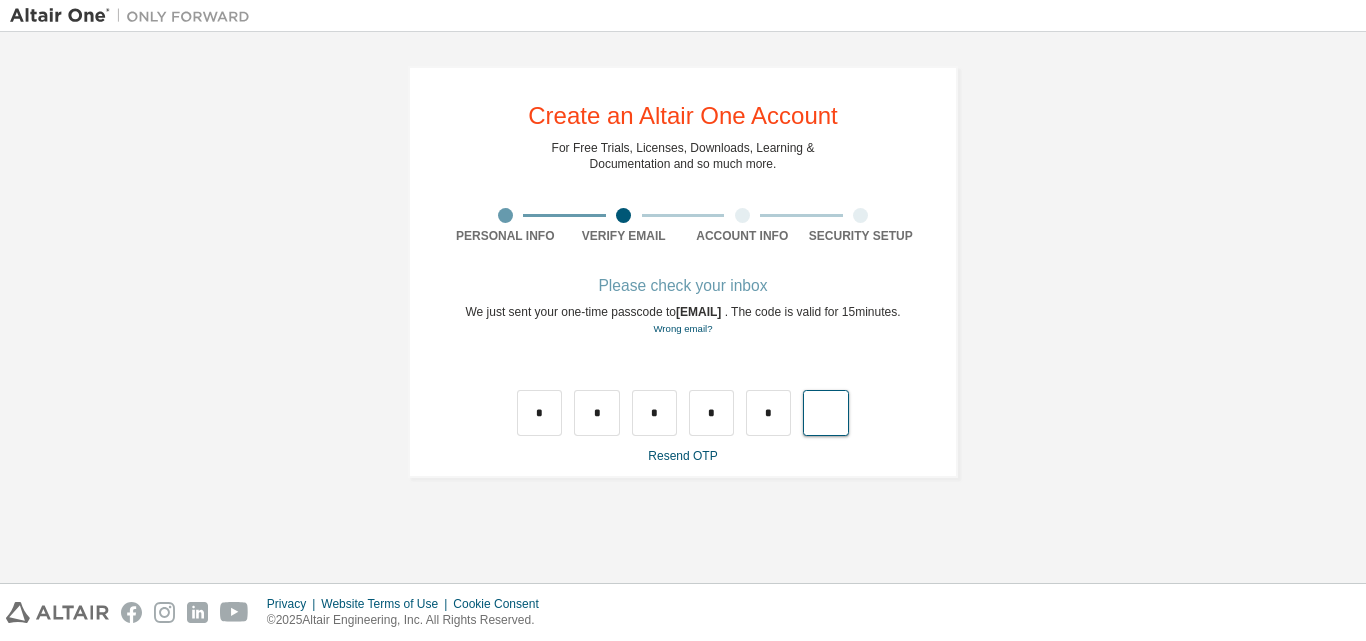 type on "*" 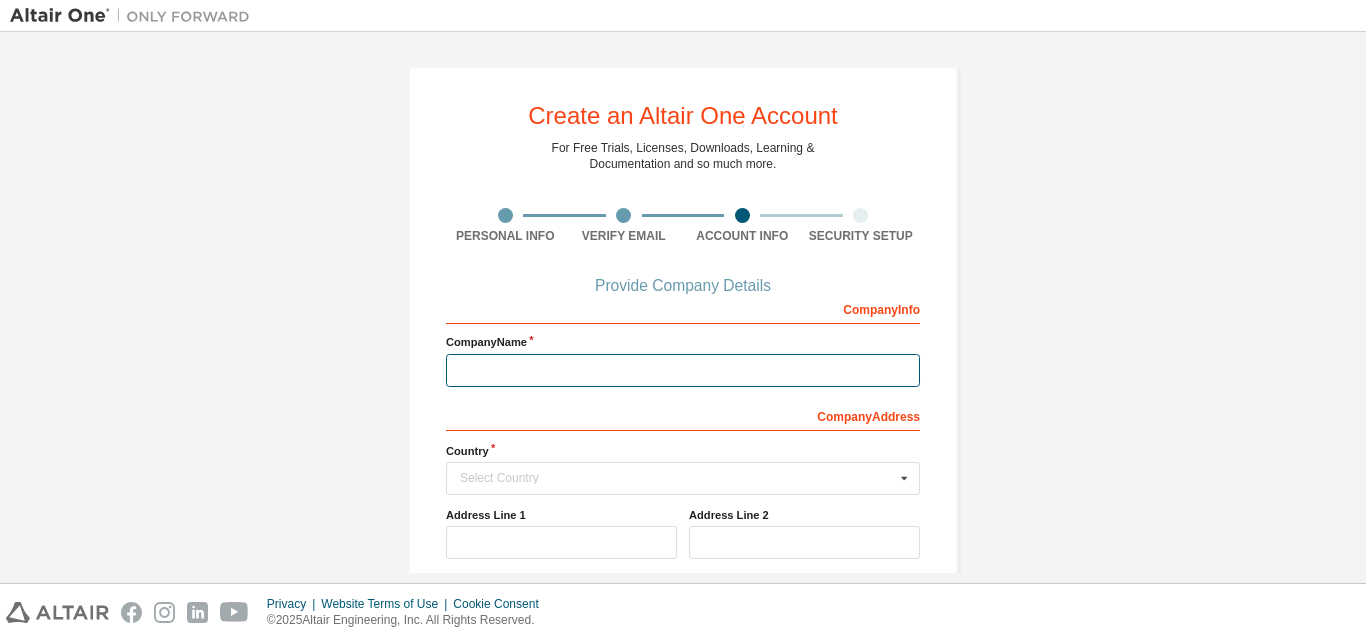 click at bounding box center (683, 370) 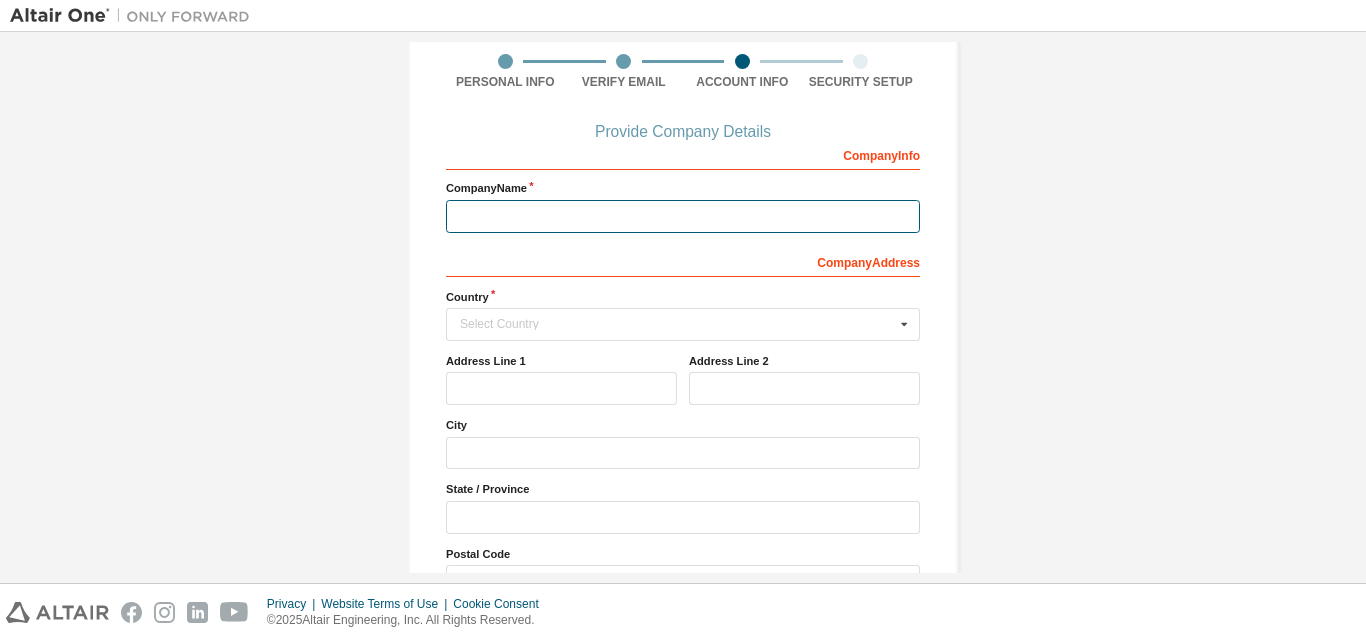 scroll, scrollTop: 273, scrollLeft: 0, axis: vertical 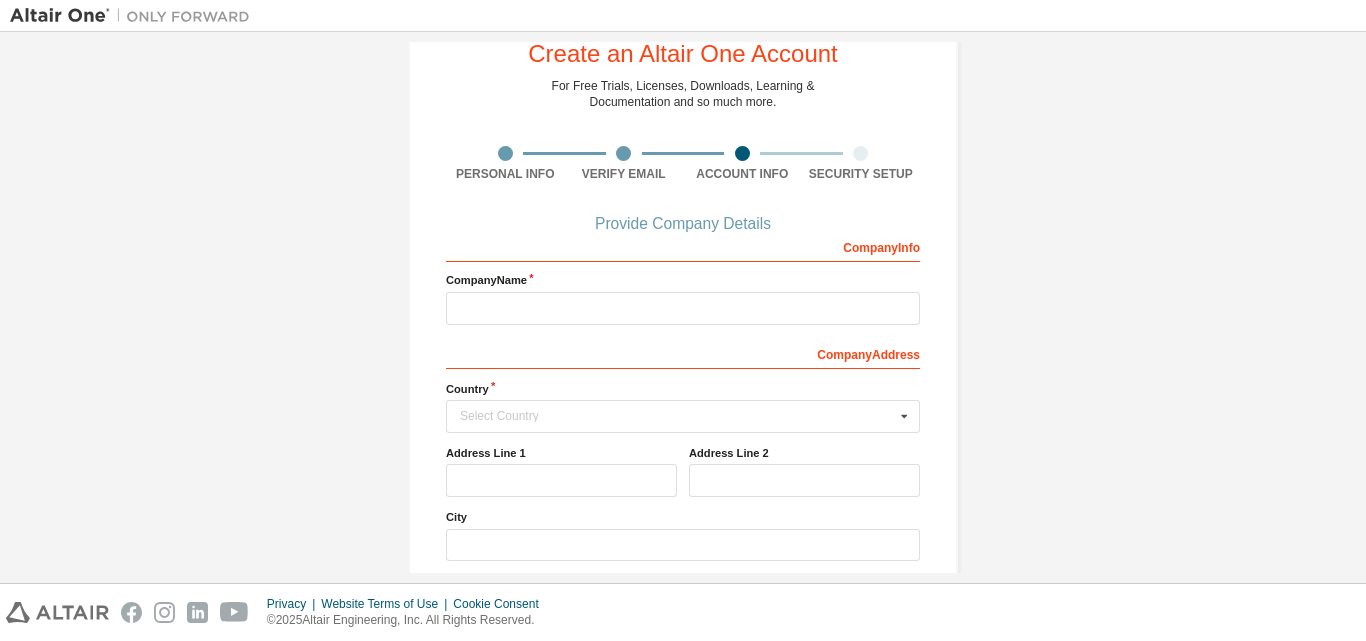 click on "Create an Altair One Account For Free Trials, Licenses, Downloads, Learning &  Documentation and so much more. Personal Info Verify Email Account Info Security Setup Provide Company Details Company  Info Company  Name Company  Address Country Select Country Afghanistan Åland Islands Albania Algeria American Samoa Andorra Angola Anguilla Antarctica Antigua and Barbuda Argentina Armenia Aruba Australia Austria Azerbaijan Bahamas Bahrain Bangladesh Barbados Belgium Belize Benin Bermuda Bhutan Bolivia (Plurinational State of) Bonaire, Sint Eustatius and Saba Bosnia and Herzegovina Botswana Bouvet Island Brazil British Indian Ocean Territory Brunei Darussalam Bulgaria Burkina Faso Burundi Cabo Verde Cambodia Cameroon Canada Cayman Islands Central African Republic Chad Chile China Christmas Island Cocos (Keeling) Islands Colombia Comoros Congo Congo (Democratic Republic of the) Cook Islands Costa Rica Côte d'Ivoire Croatia Curaçao Cyprus Czech Republic Denmark Djibouti Dominica Dominican Republic Ecuador Egypt" at bounding box center (683, 307) 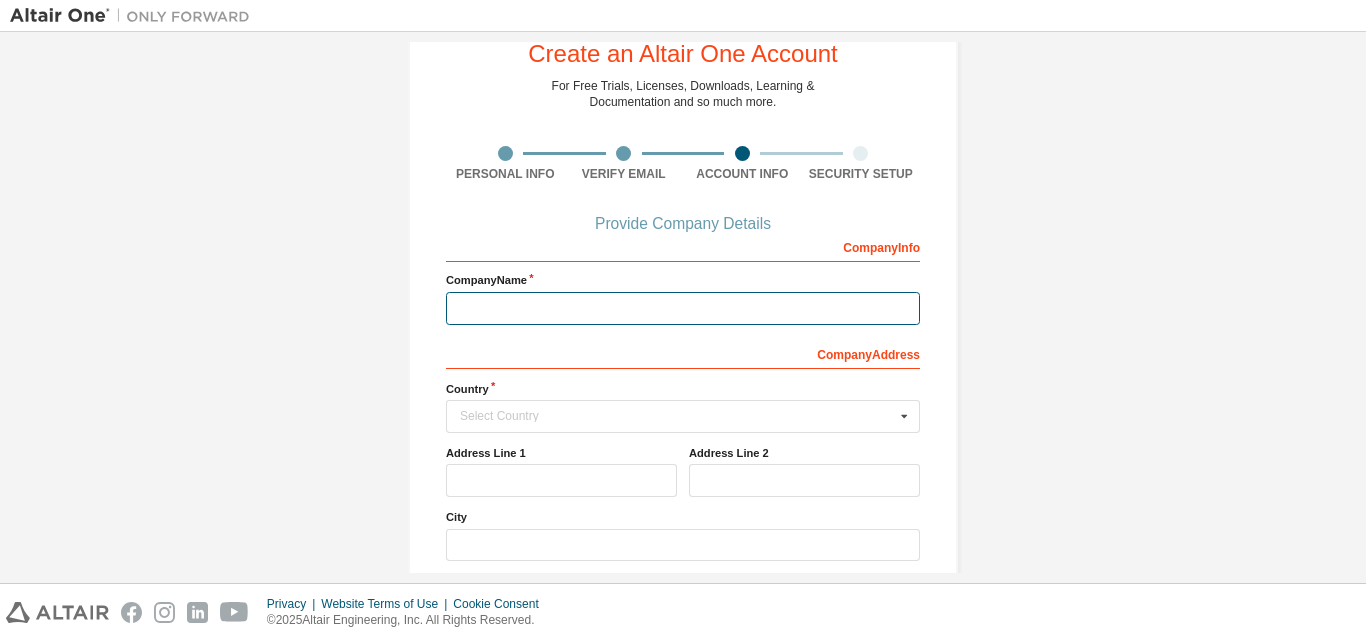 click at bounding box center [683, 308] 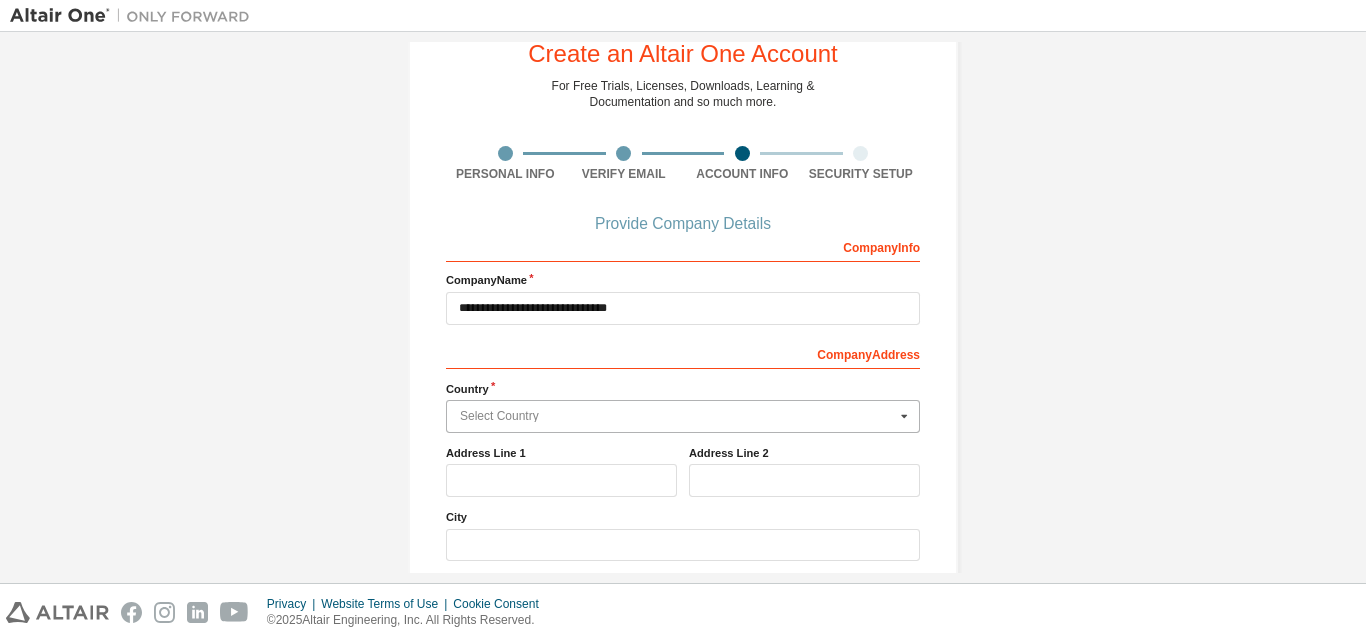 click at bounding box center [684, 416] 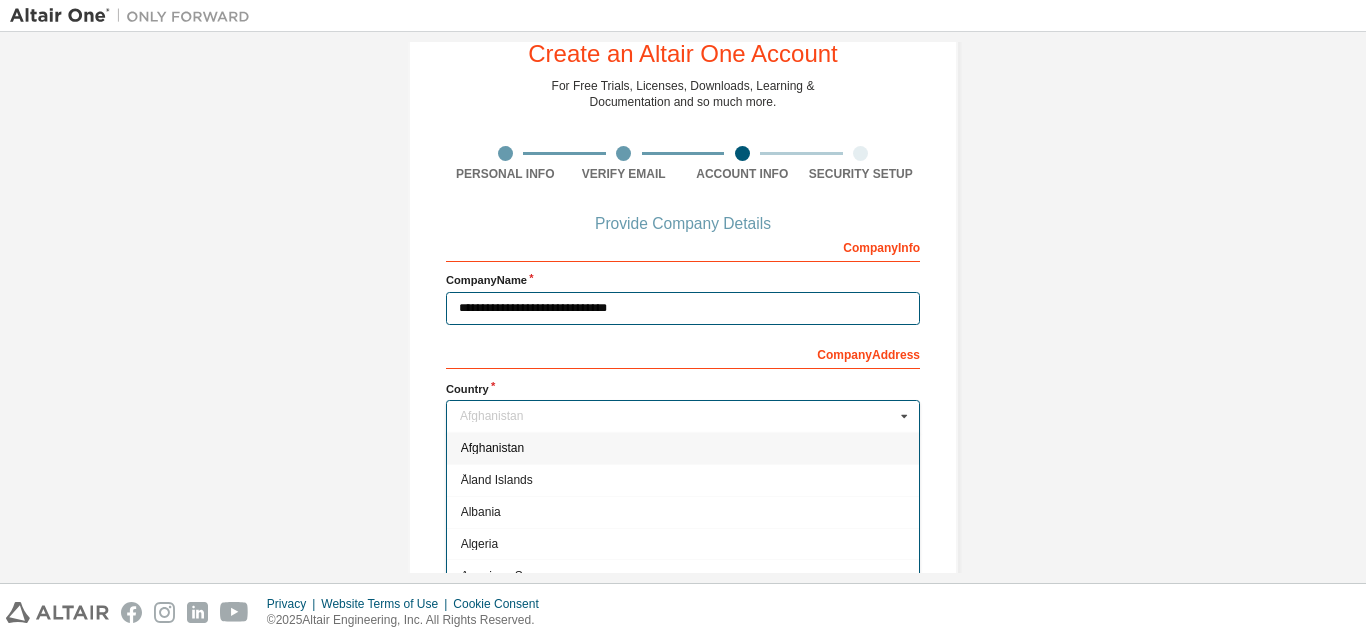 click on "**********" at bounding box center (683, 308) 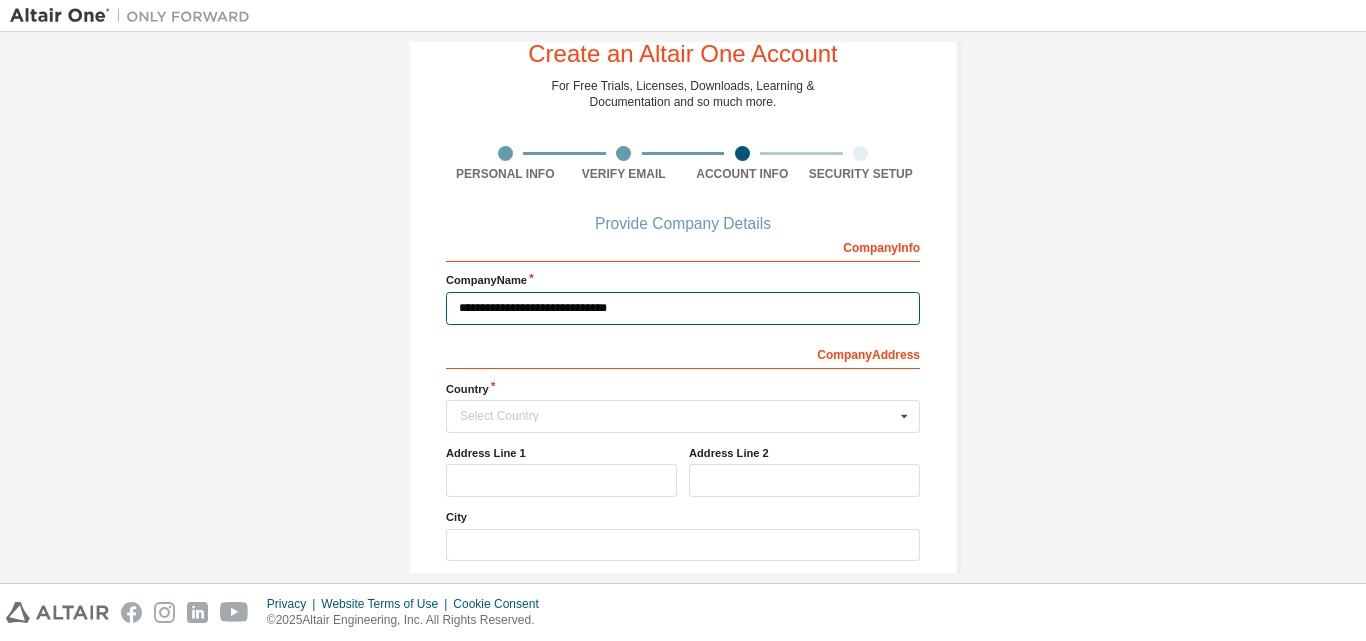 click on "**********" at bounding box center (683, 308) 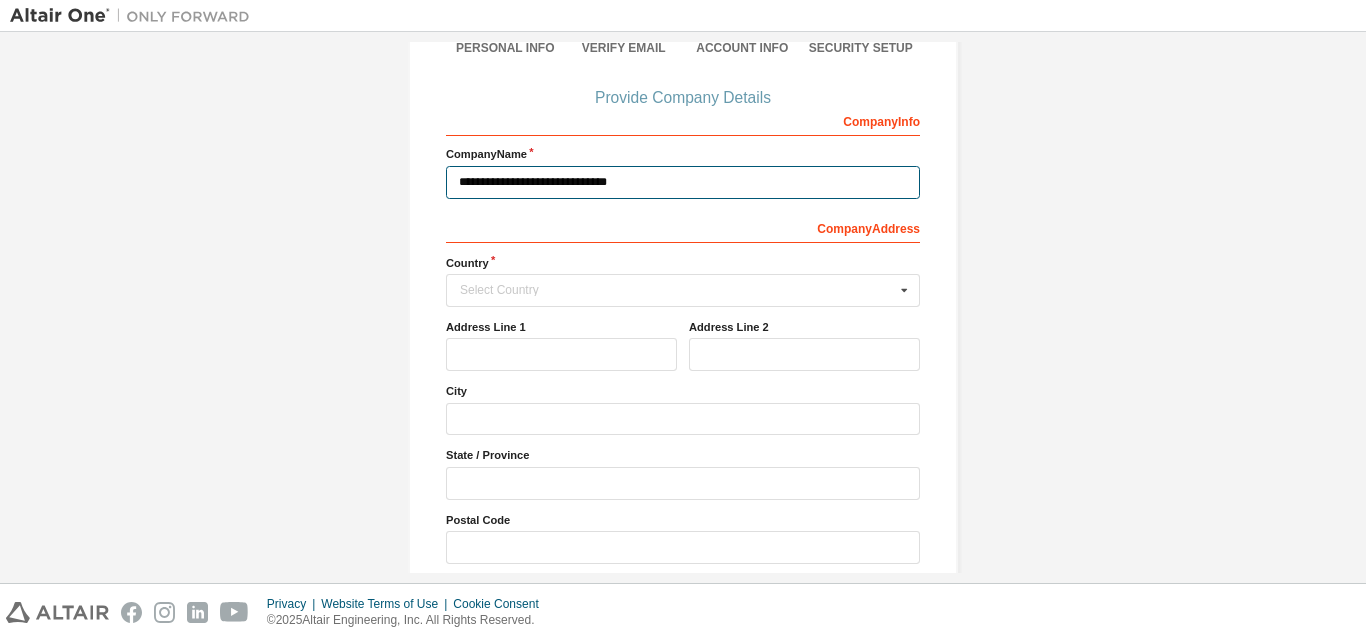 scroll, scrollTop: 195, scrollLeft: 0, axis: vertical 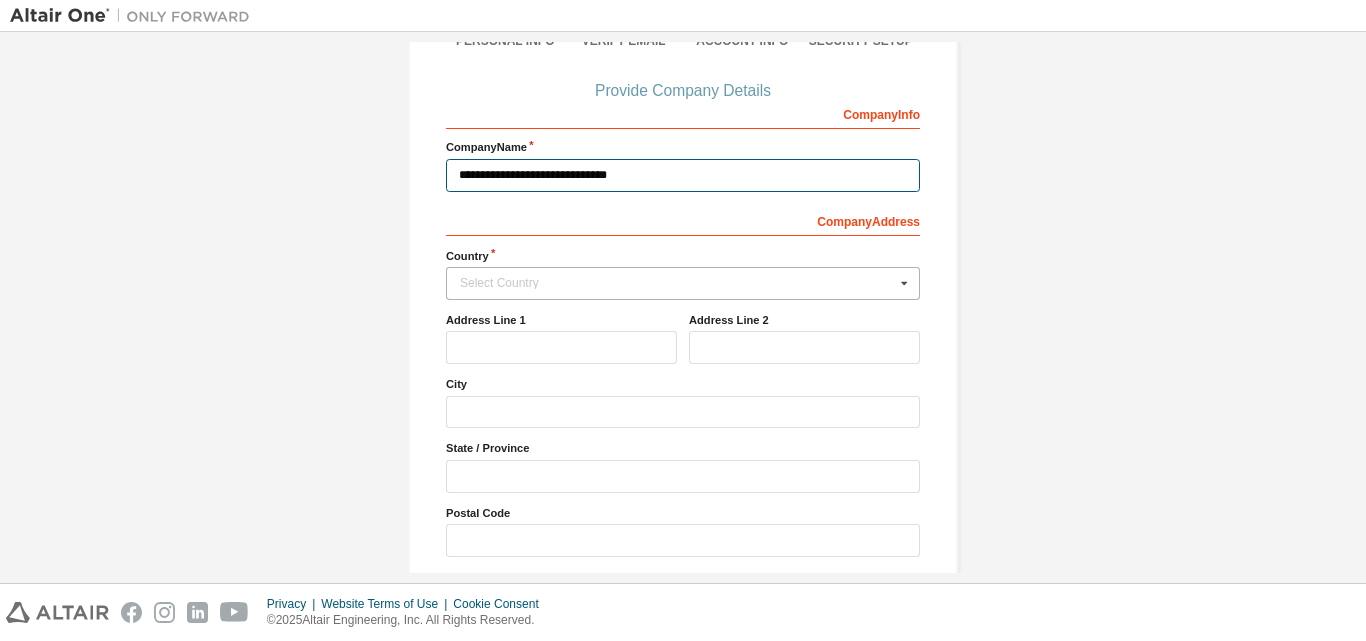 type on "**********" 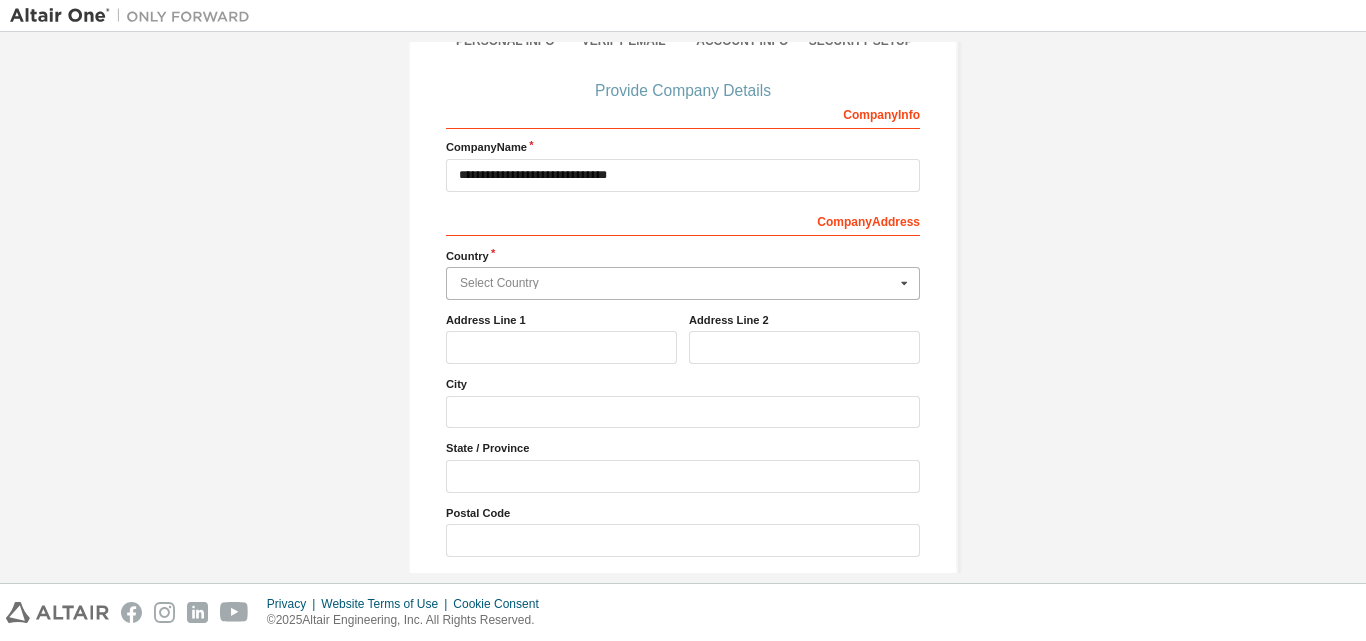 click at bounding box center [684, 283] 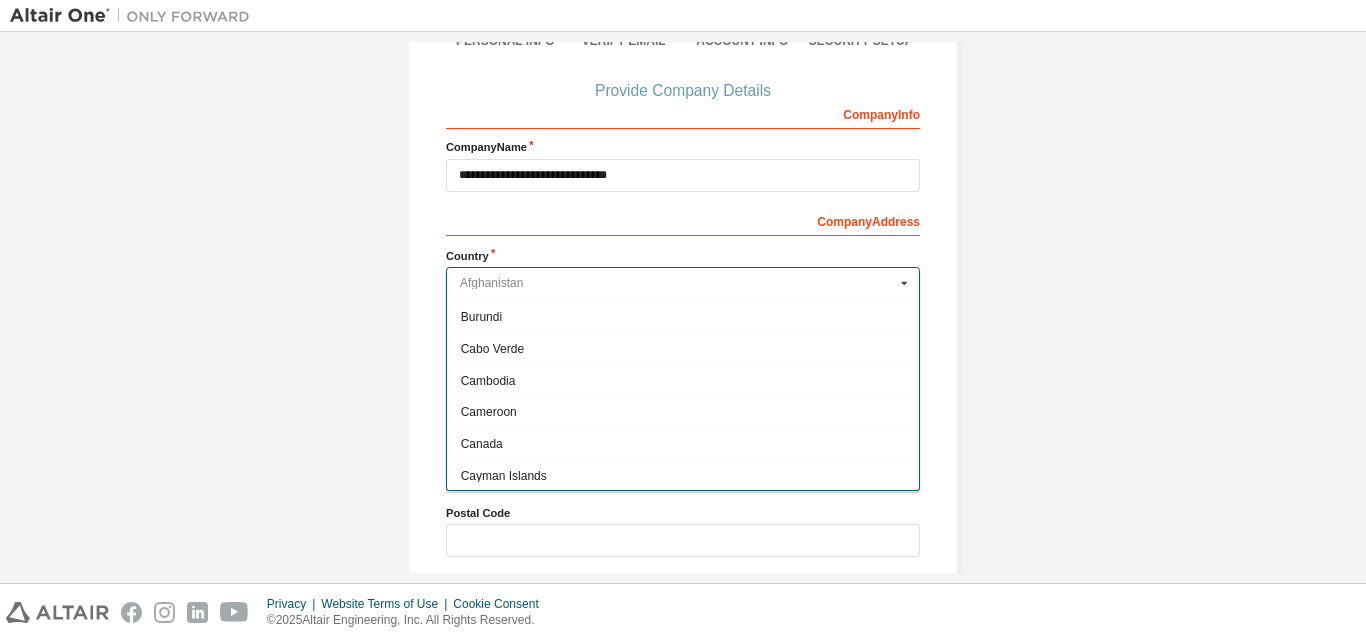 scroll, scrollTop: 1337, scrollLeft: 0, axis: vertical 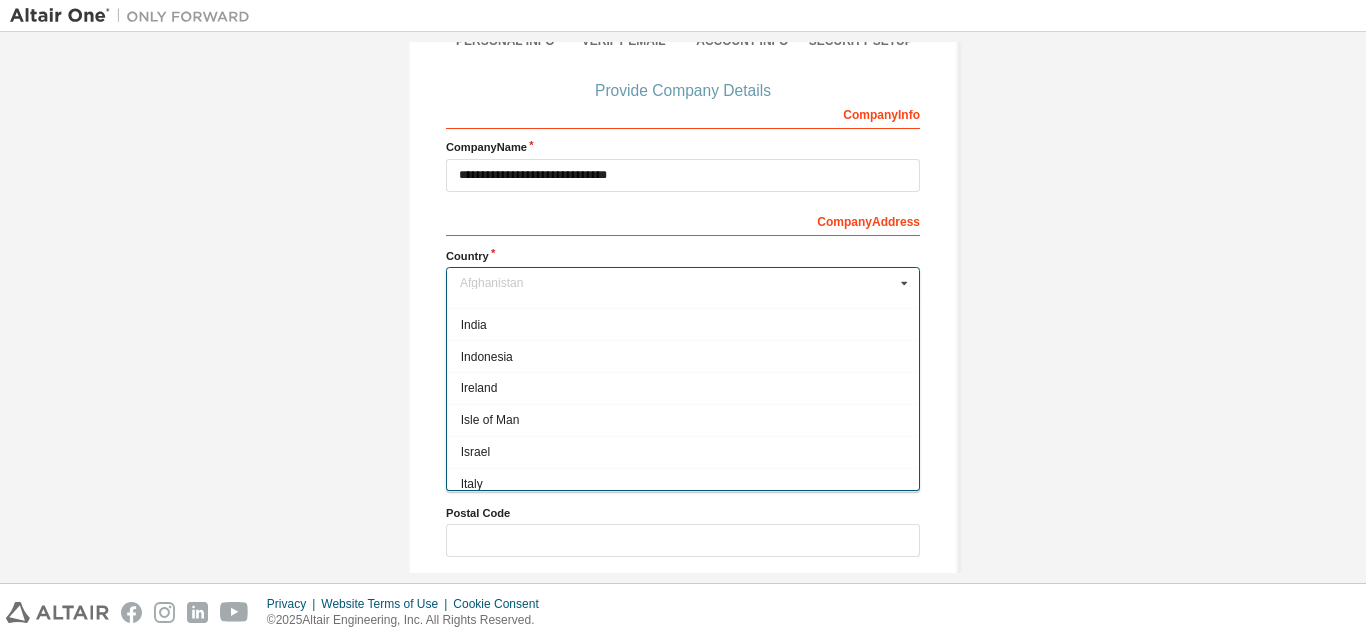 click on "India" at bounding box center (683, 325) 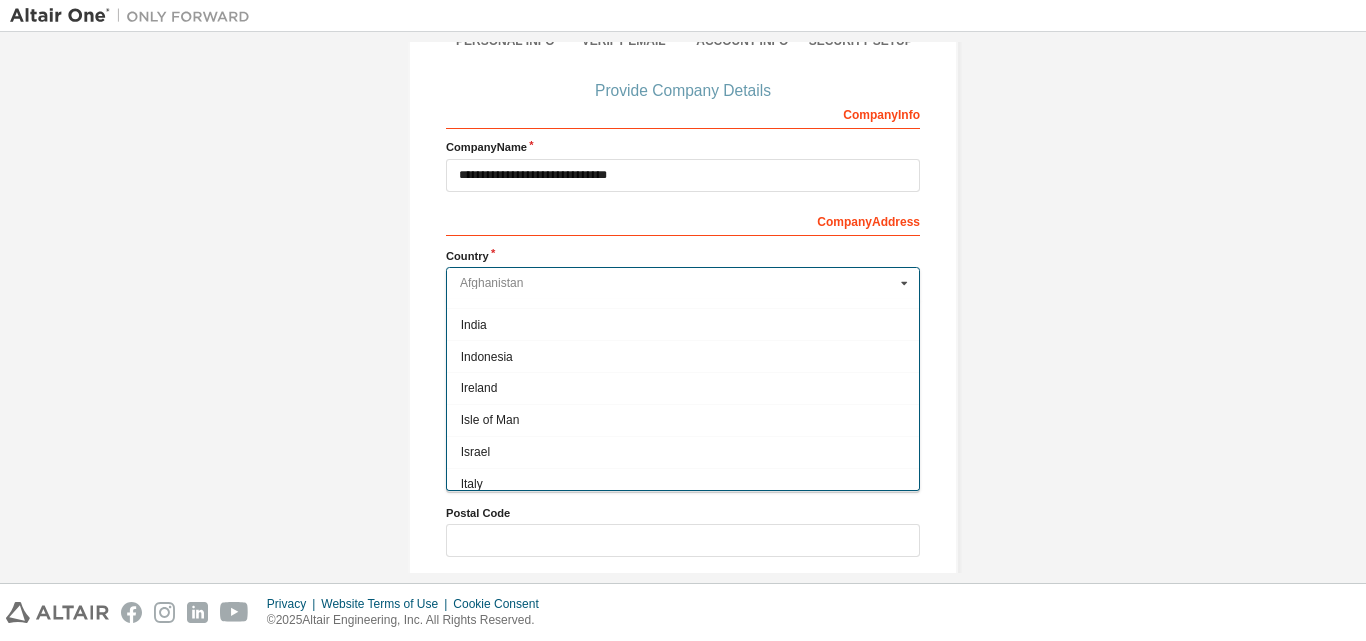 type on "***" 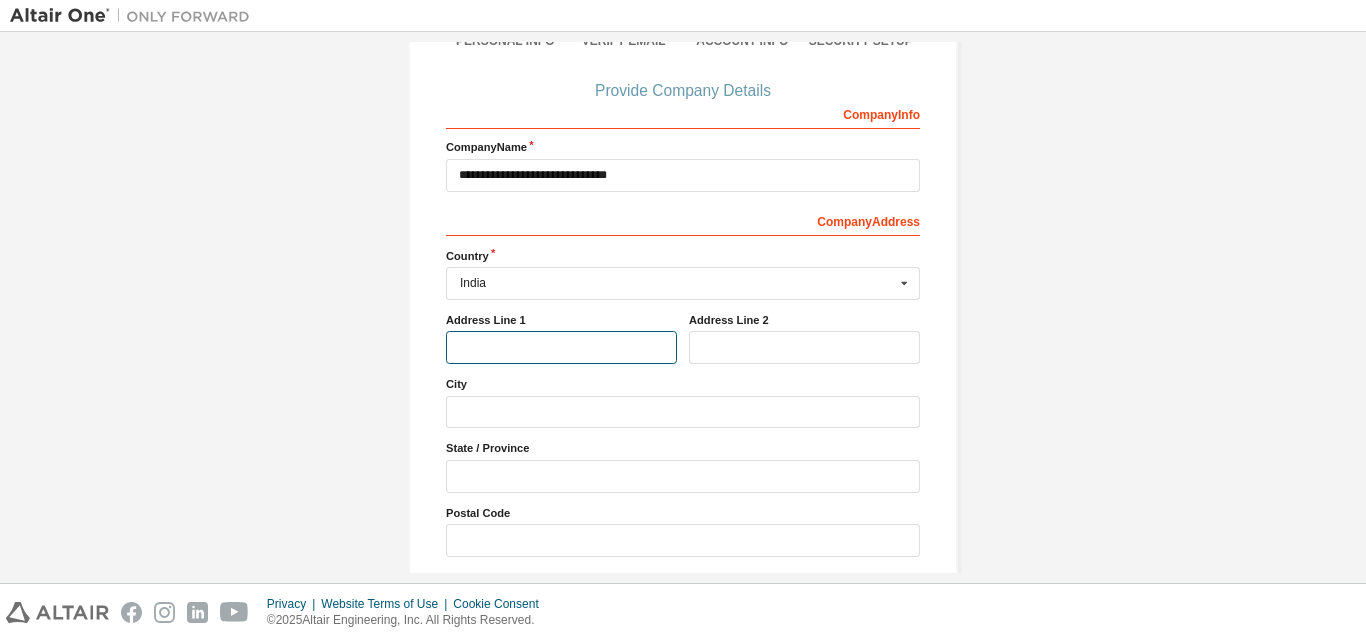 click at bounding box center [561, 347] 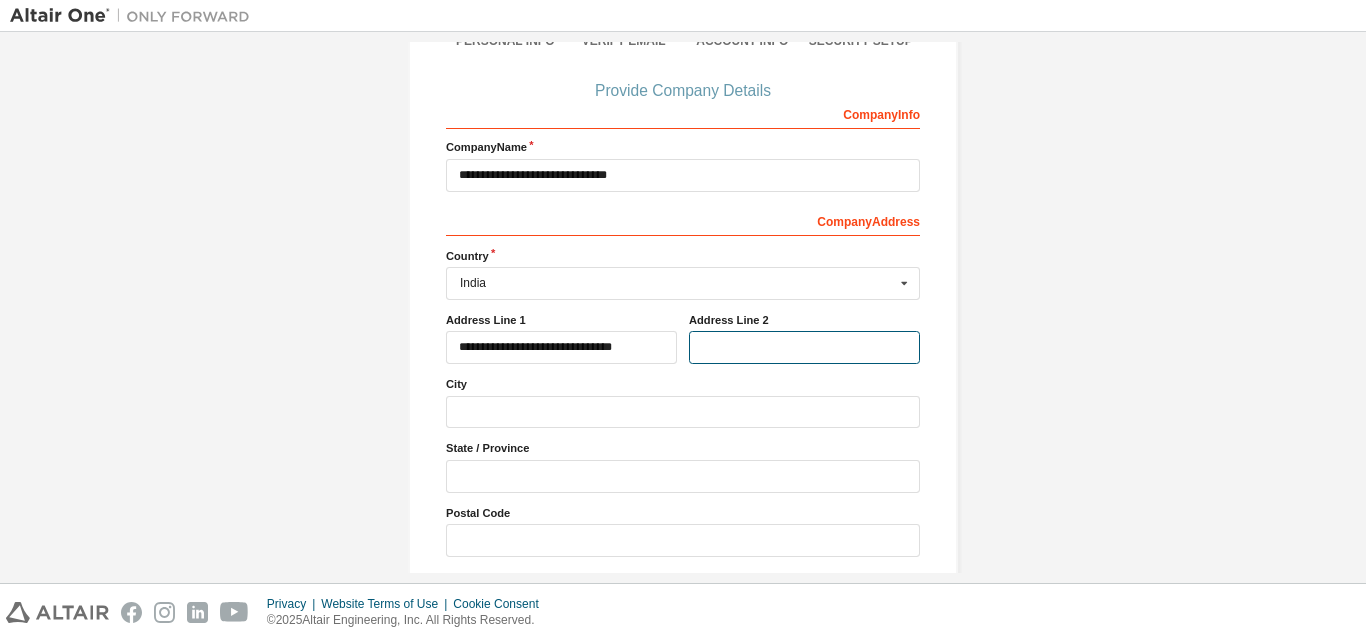 click at bounding box center [804, 347] 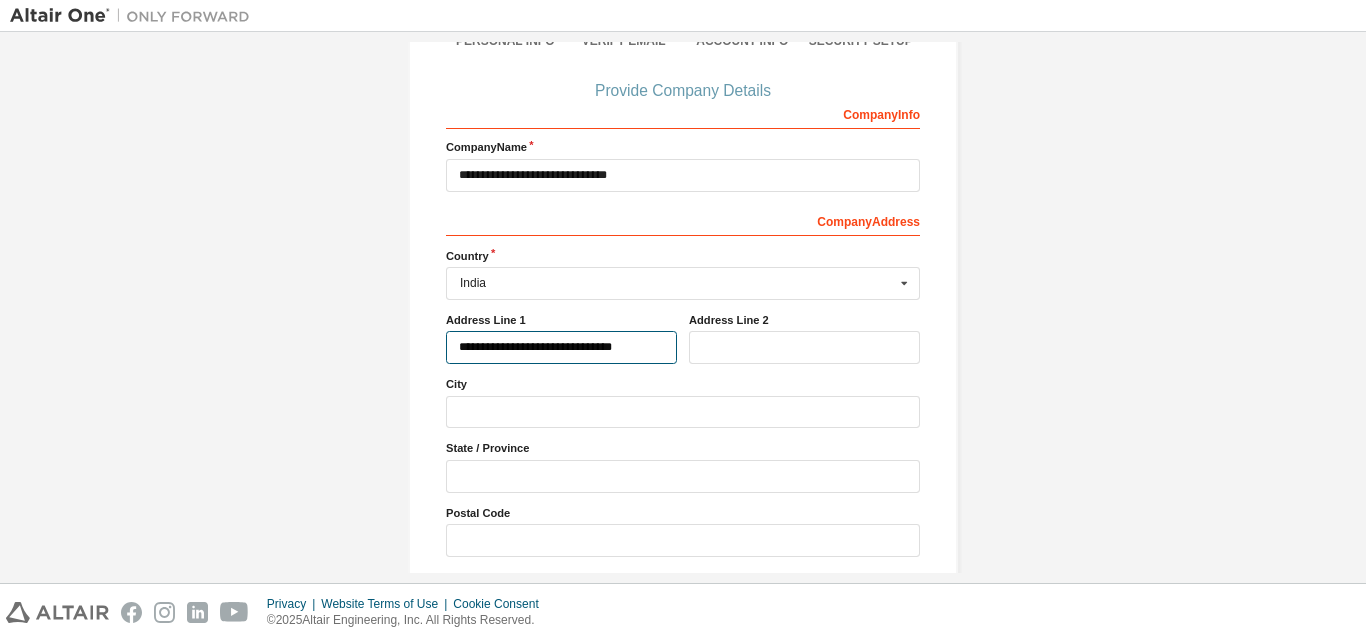 click on "**********" at bounding box center (561, 347) 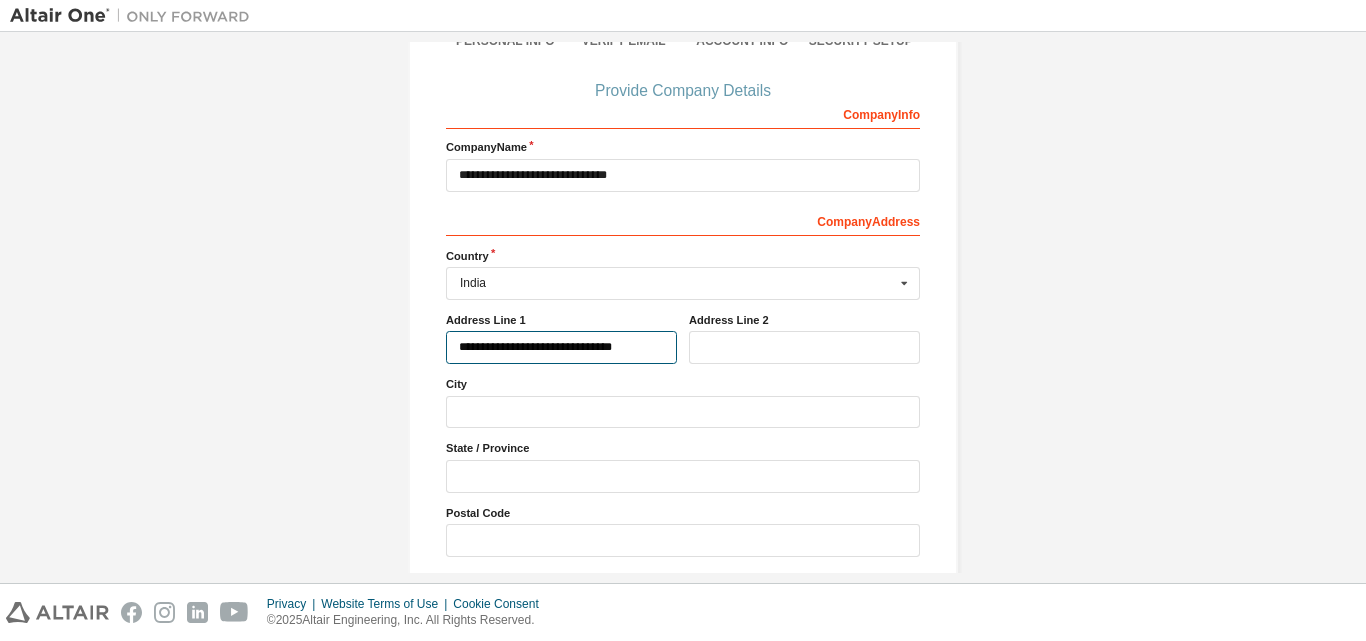 type on "**********" 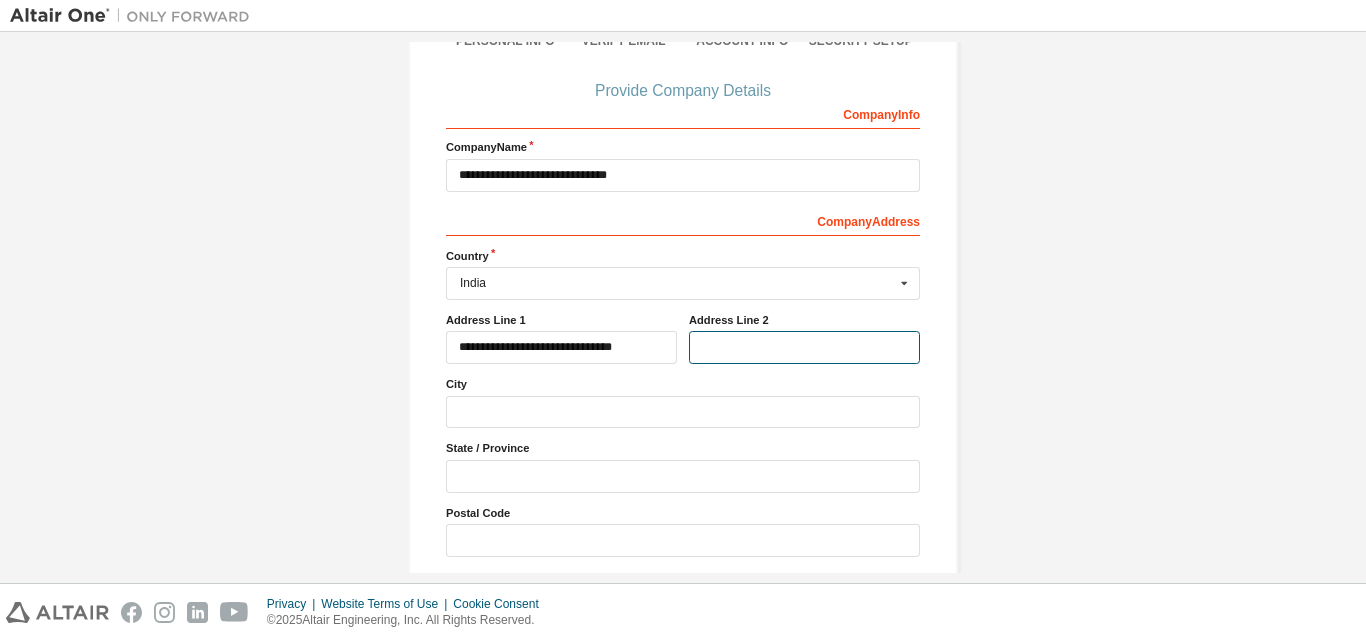click at bounding box center [804, 347] 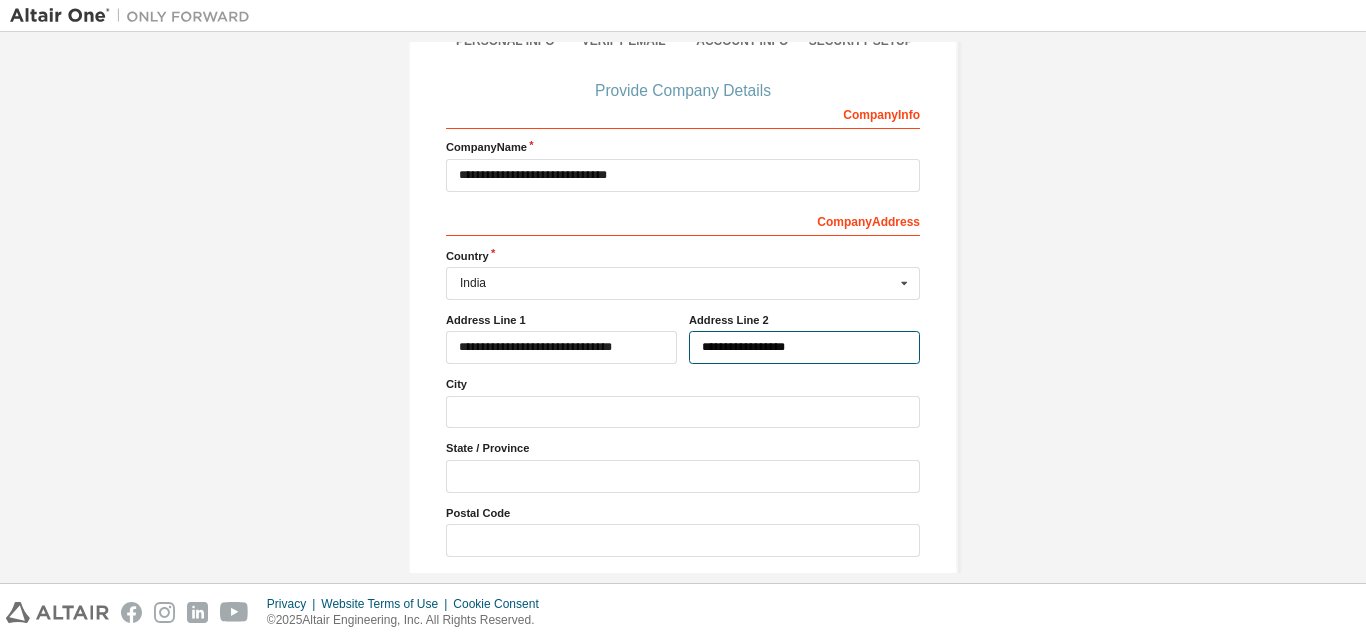 type on "**********" 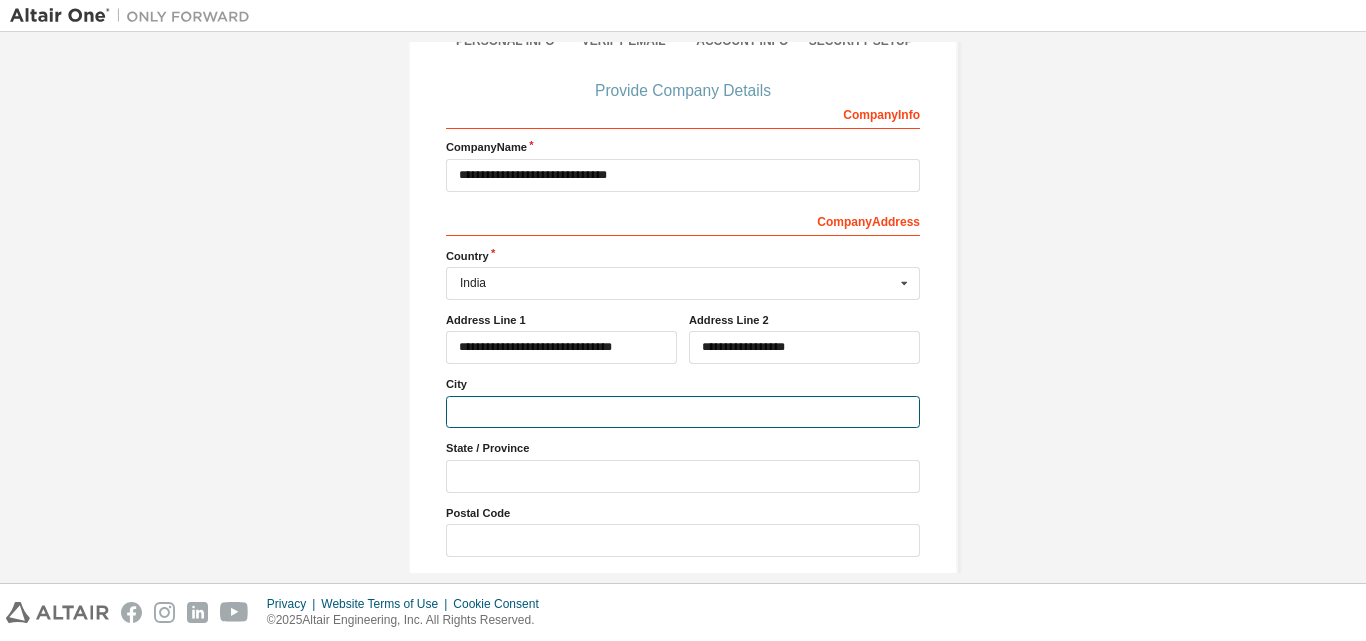 click at bounding box center [683, 412] 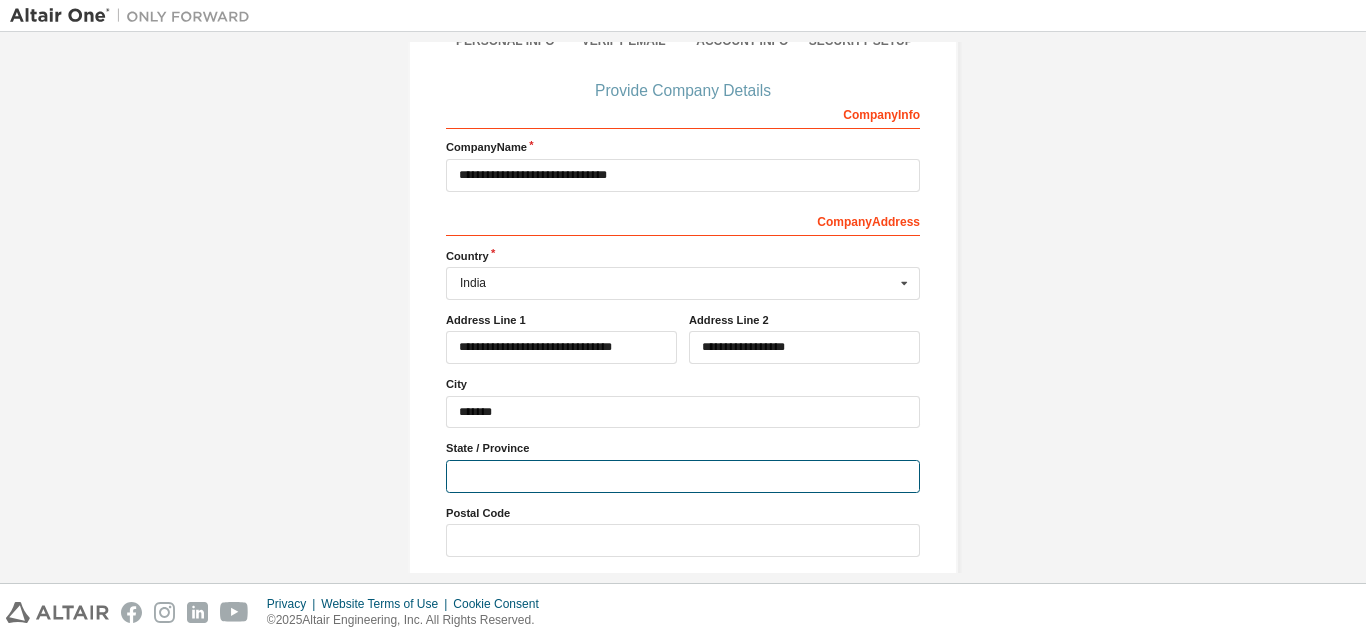 click at bounding box center [683, 476] 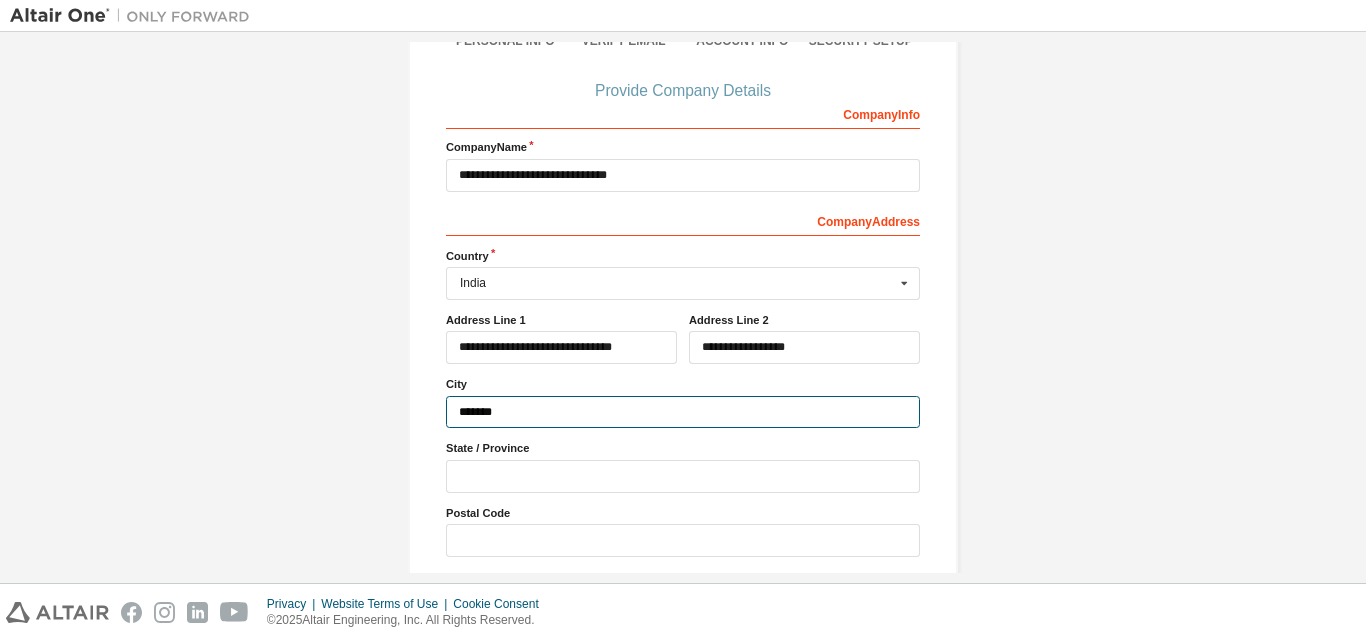 click on "*******" at bounding box center [683, 412] 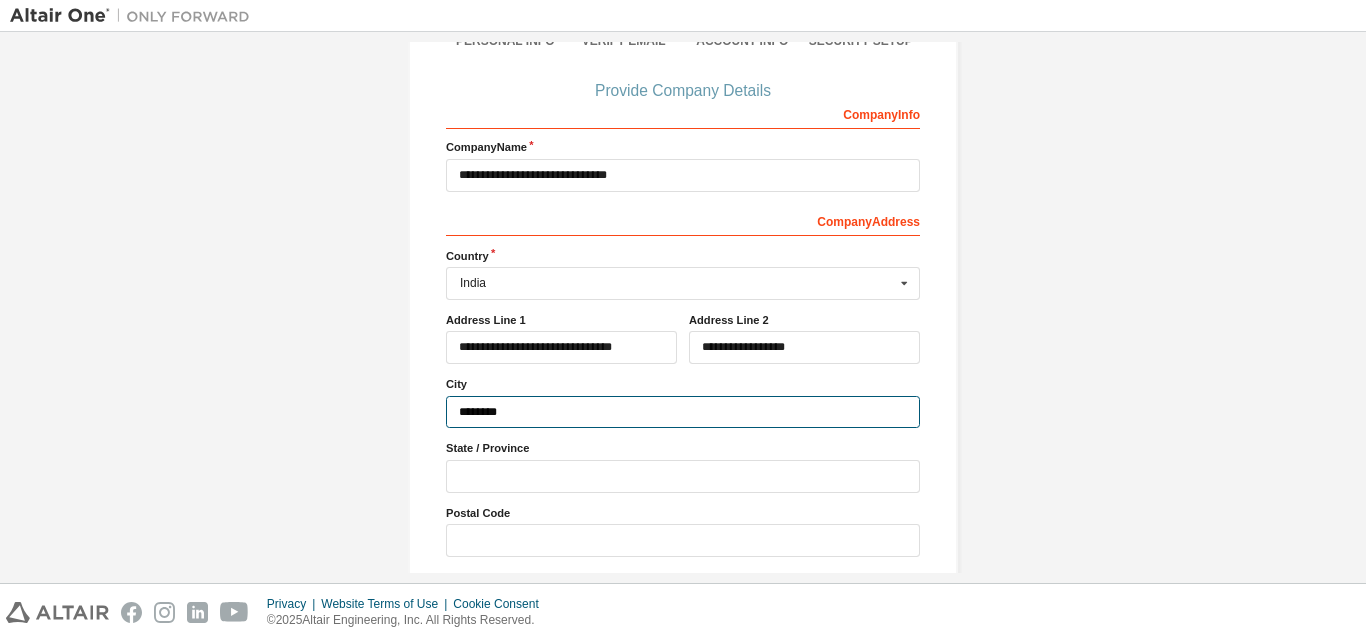 type on "*******" 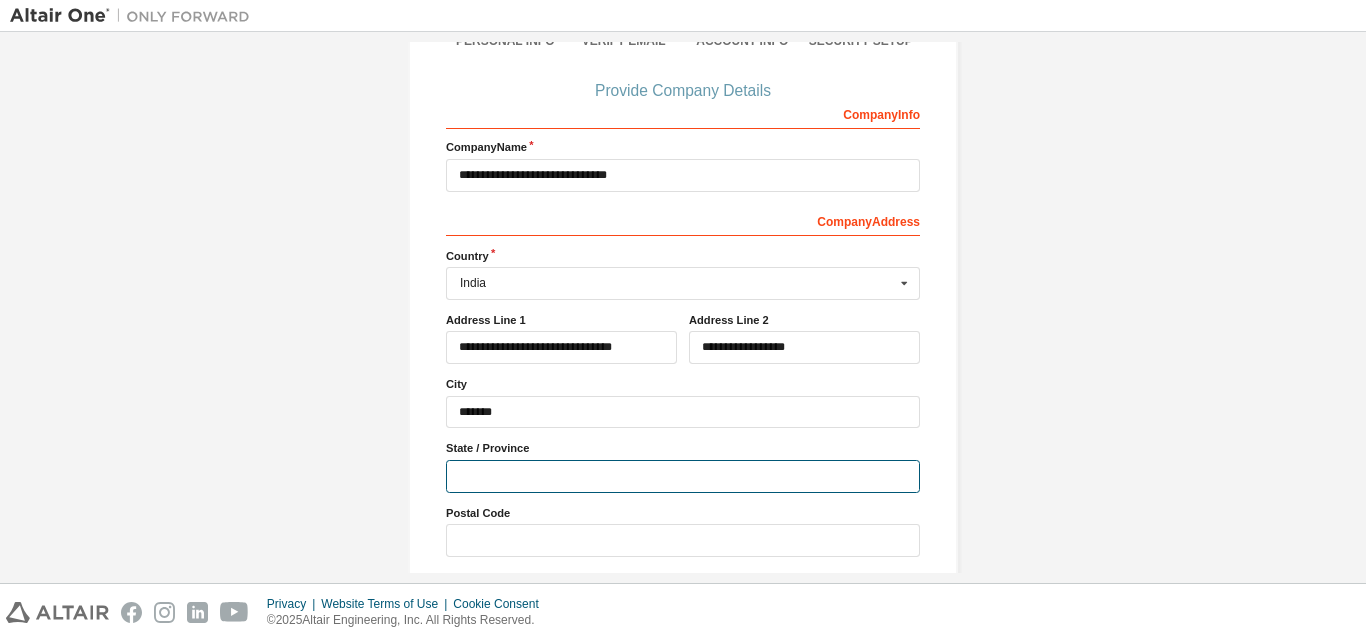 click at bounding box center [683, 476] 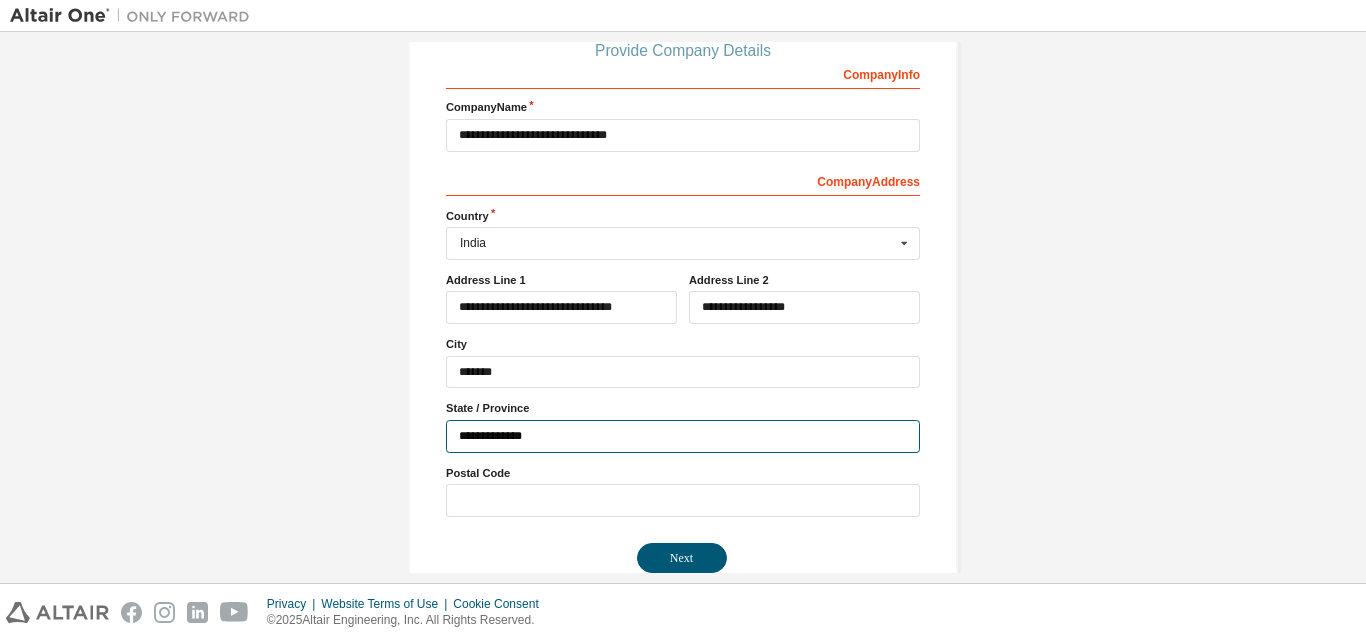 scroll, scrollTop: 238, scrollLeft: 0, axis: vertical 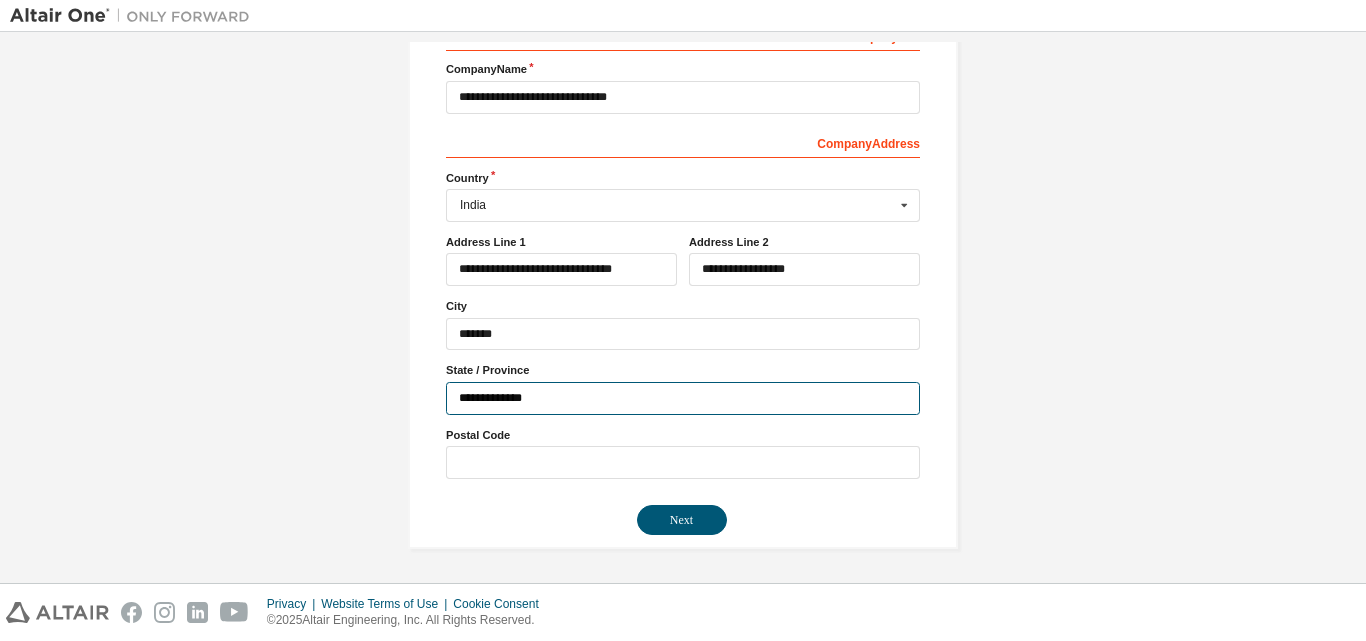 type on "**********" 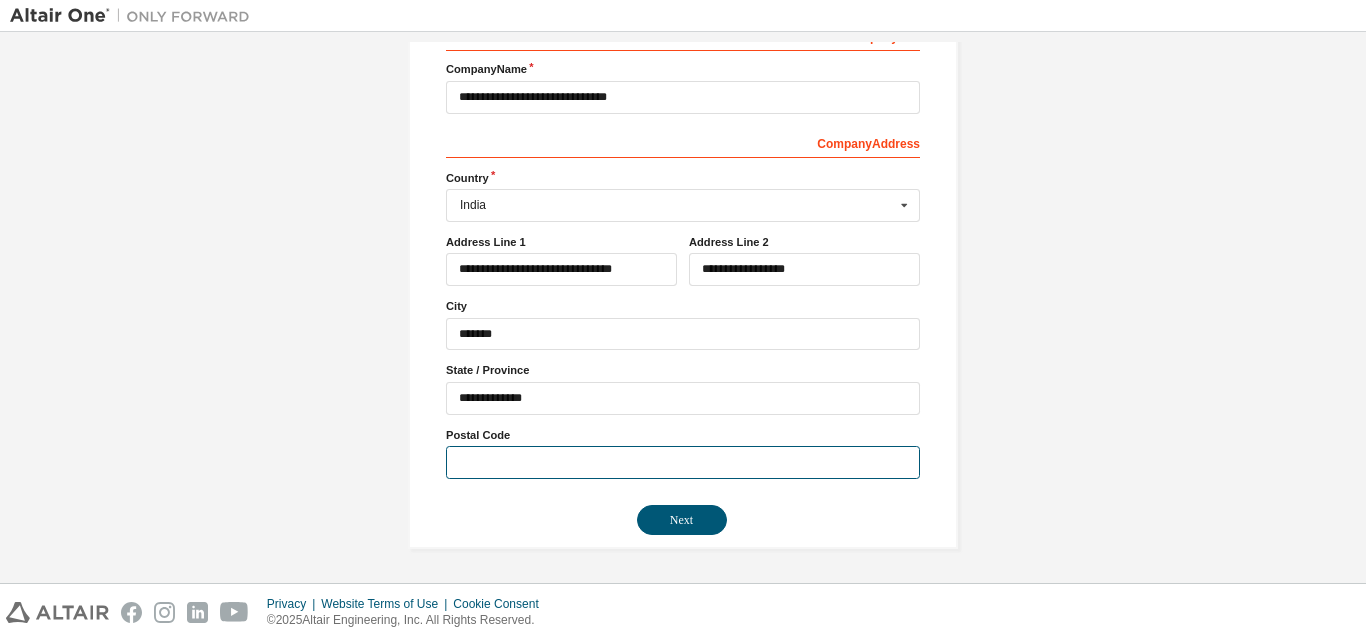click at bounding box center [683, 462] 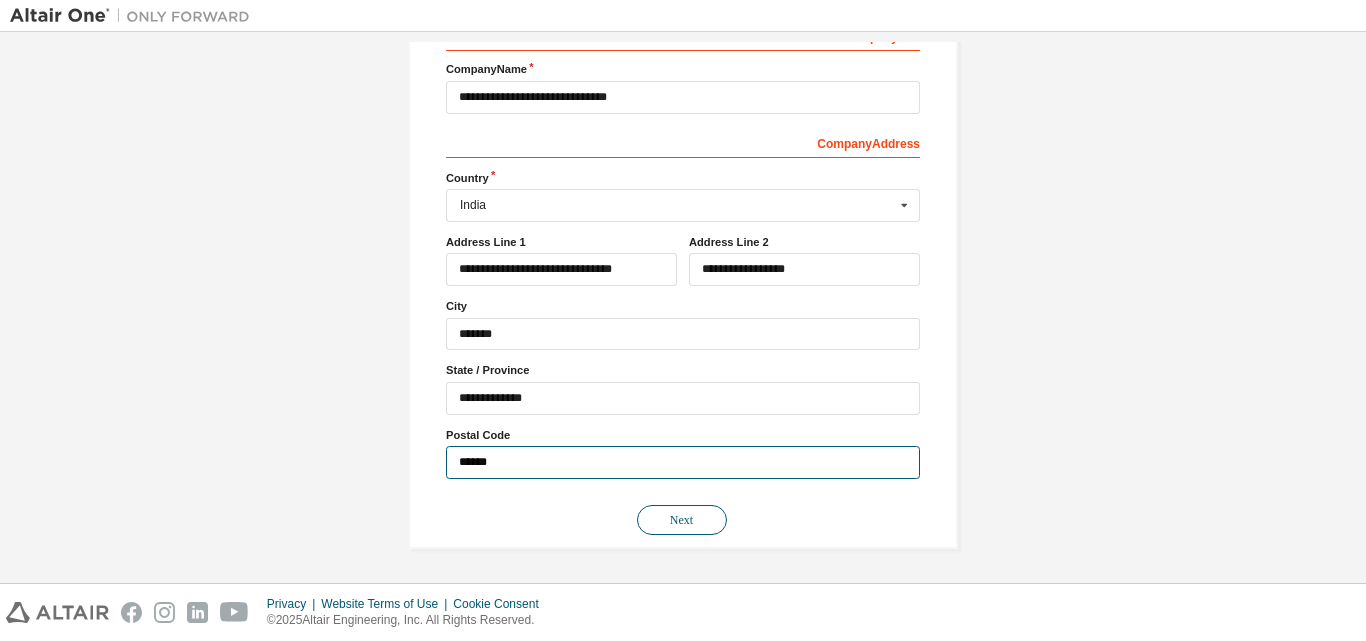 type on "******" 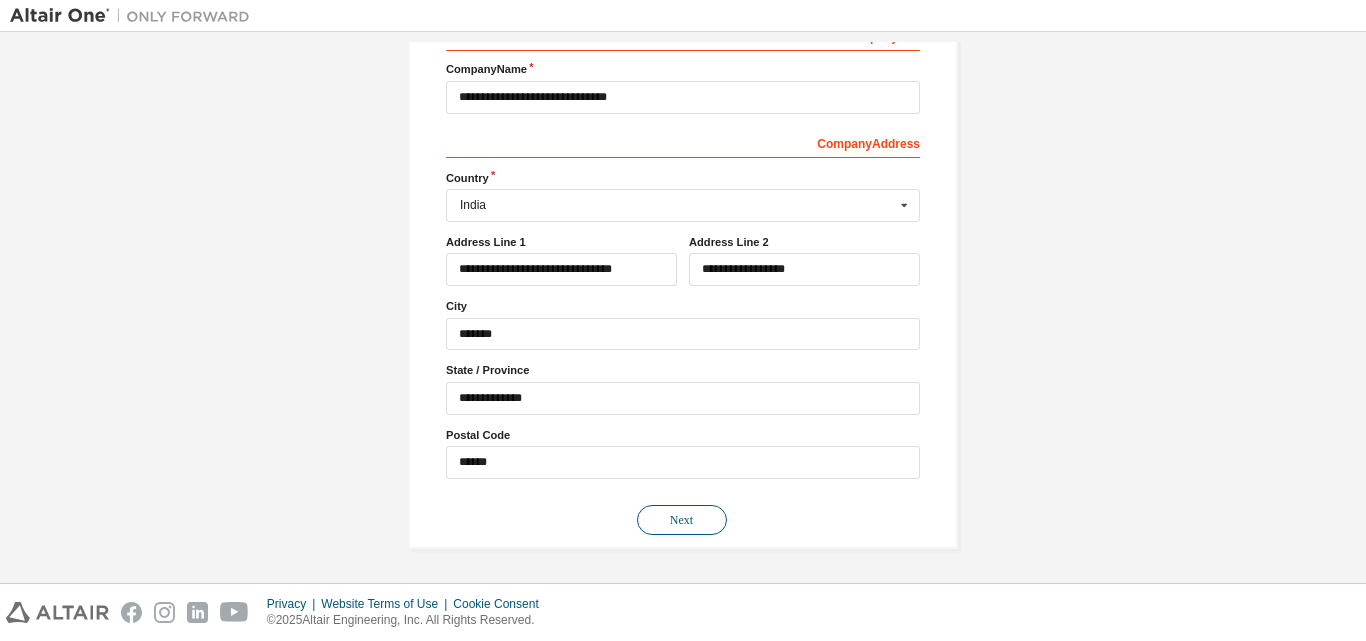 click on "Next" at bounding box center (682, 520) 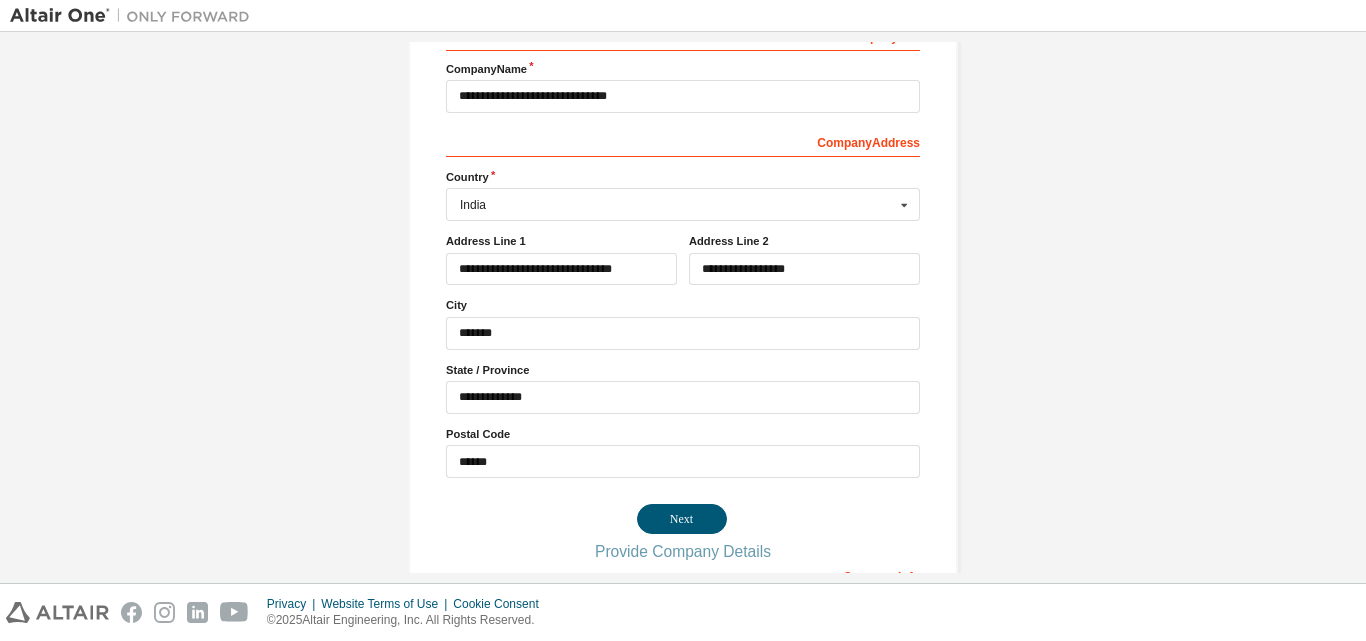scroll, scrollTop: 273, scrollLeft: 0, axis: vertical 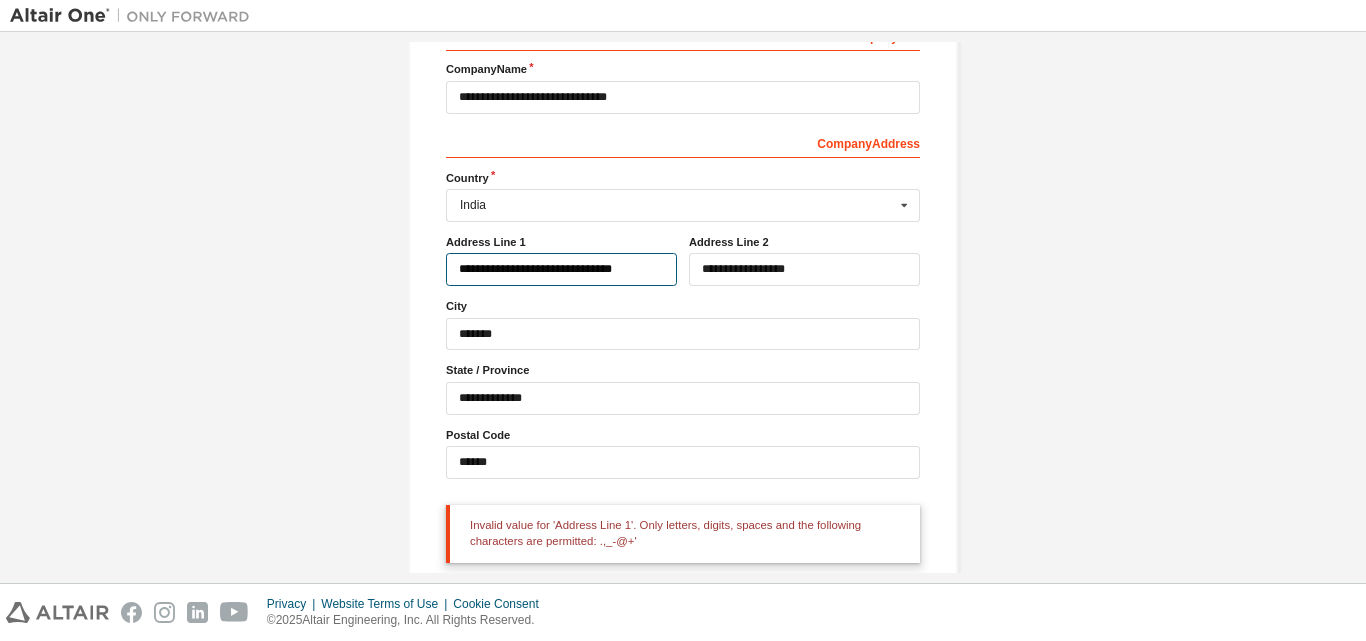 click on "**********" at bounding box center [561, 269] 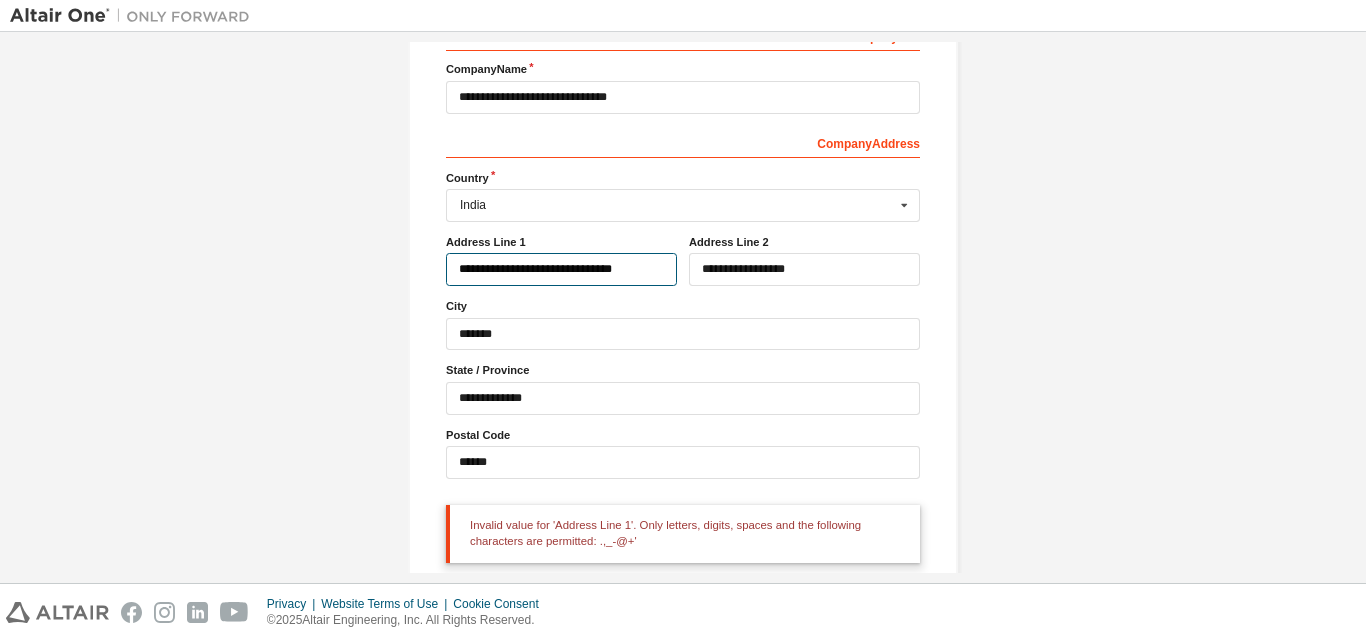 type on "***" 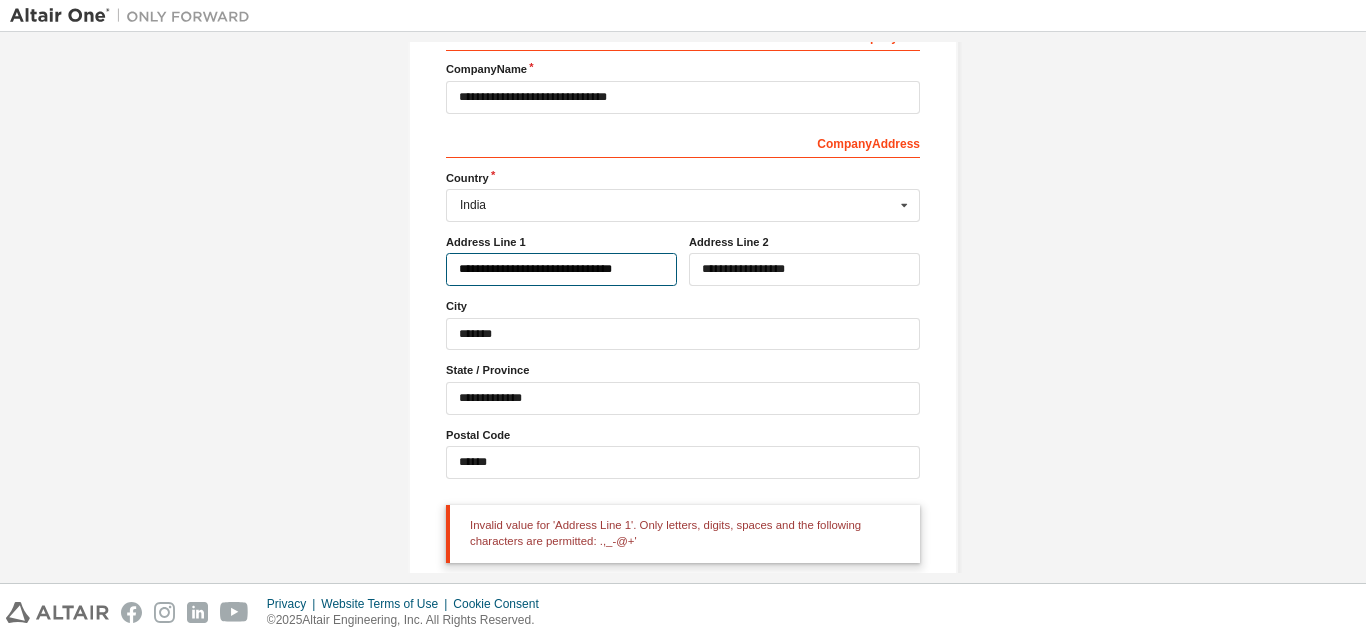 click on "**********" at bounding box center [561, 269] 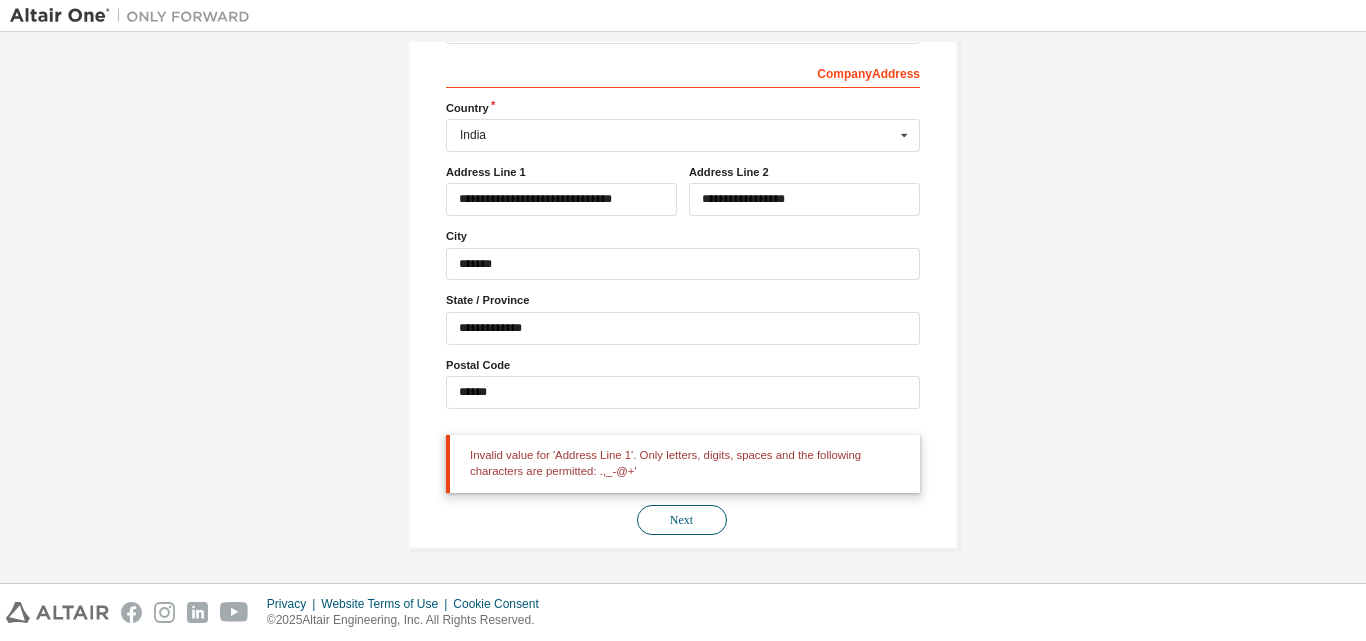 click on "Next" at bounding box center [682, 520] 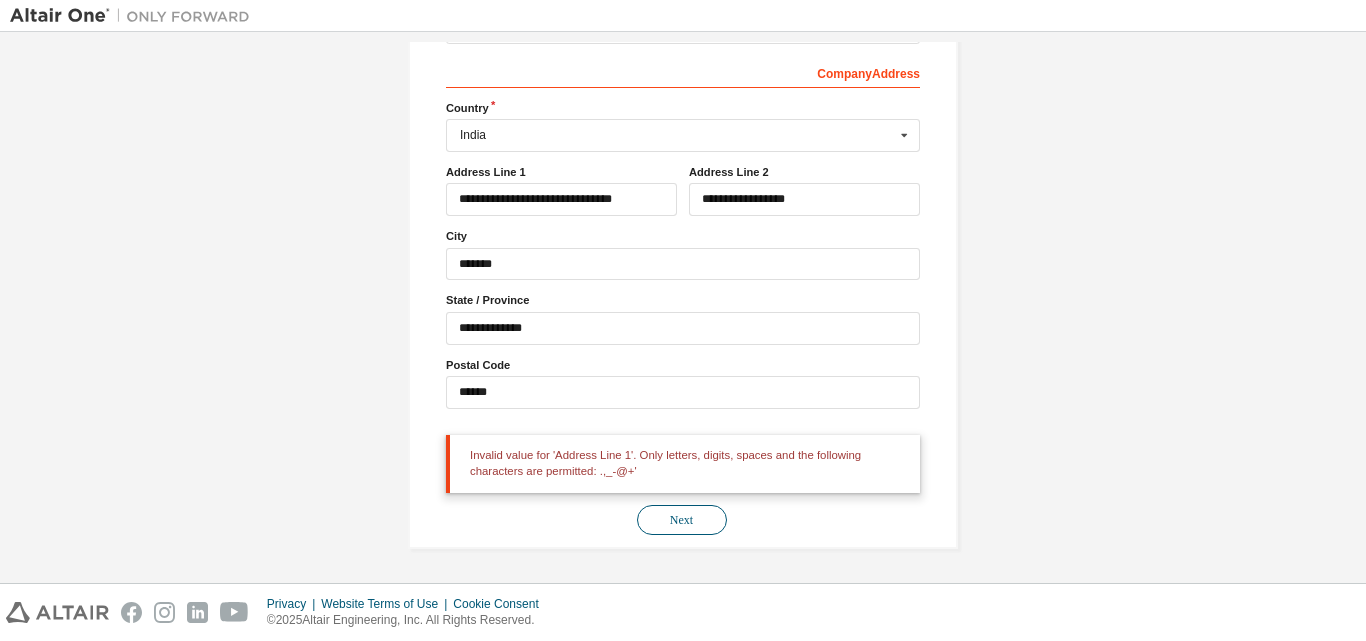 scroll, scrollTop: 343, scrollLeft: 0, axis: vertical 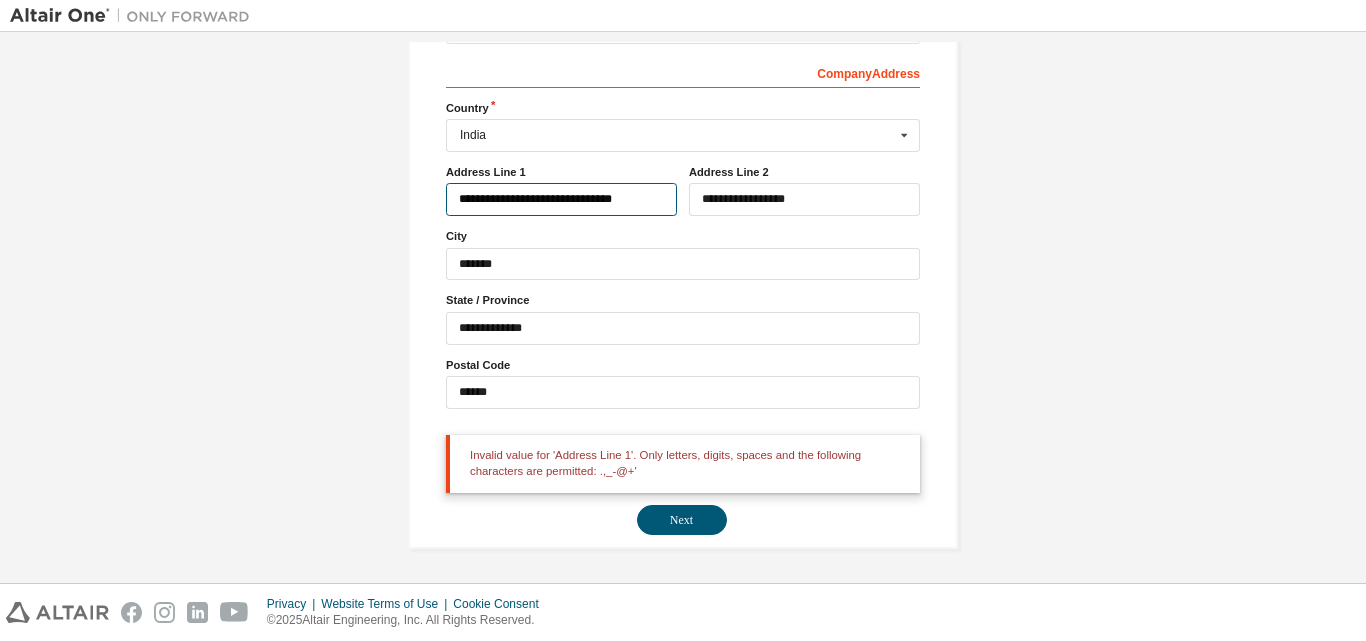 click on "**********" at bounding box center (561, 199) 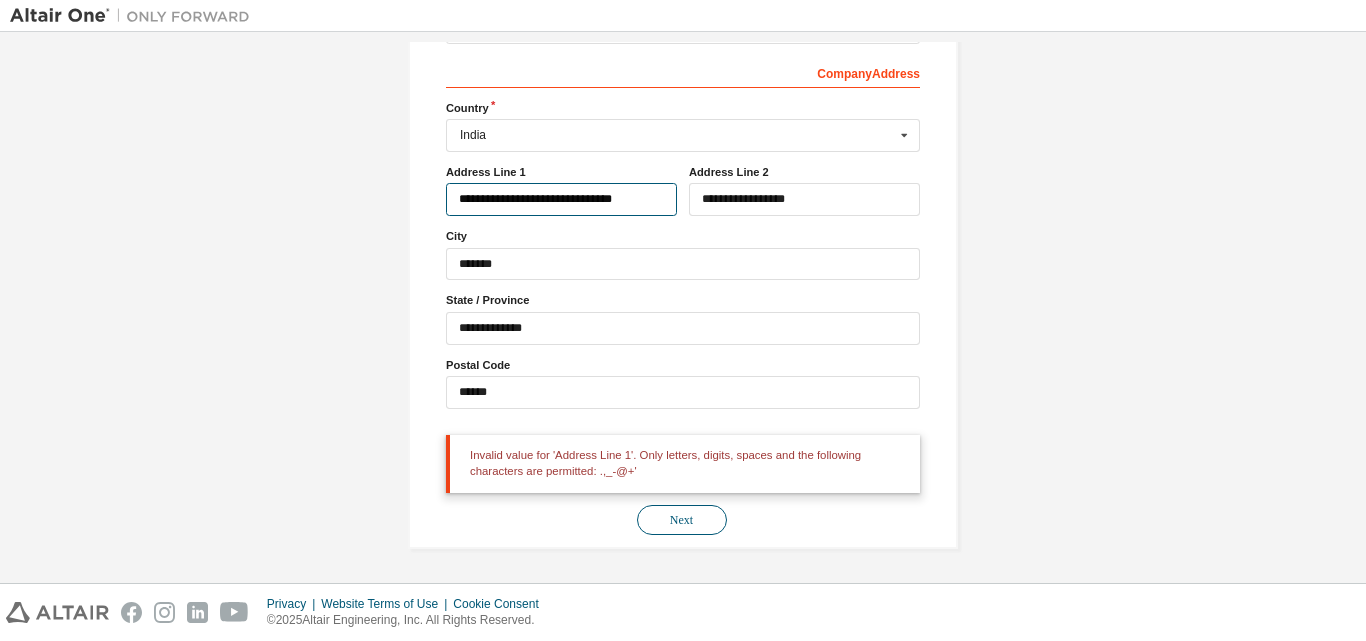 type on "**********" 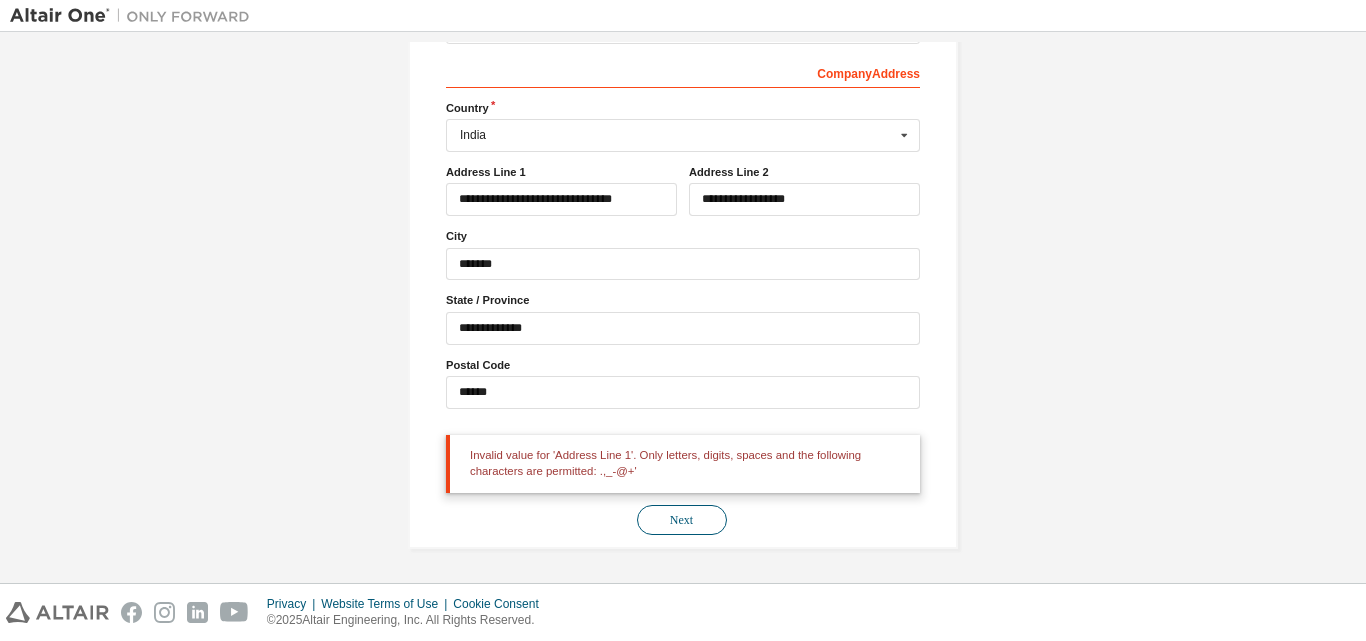 click on "Next" at bounding box center [682, 520] 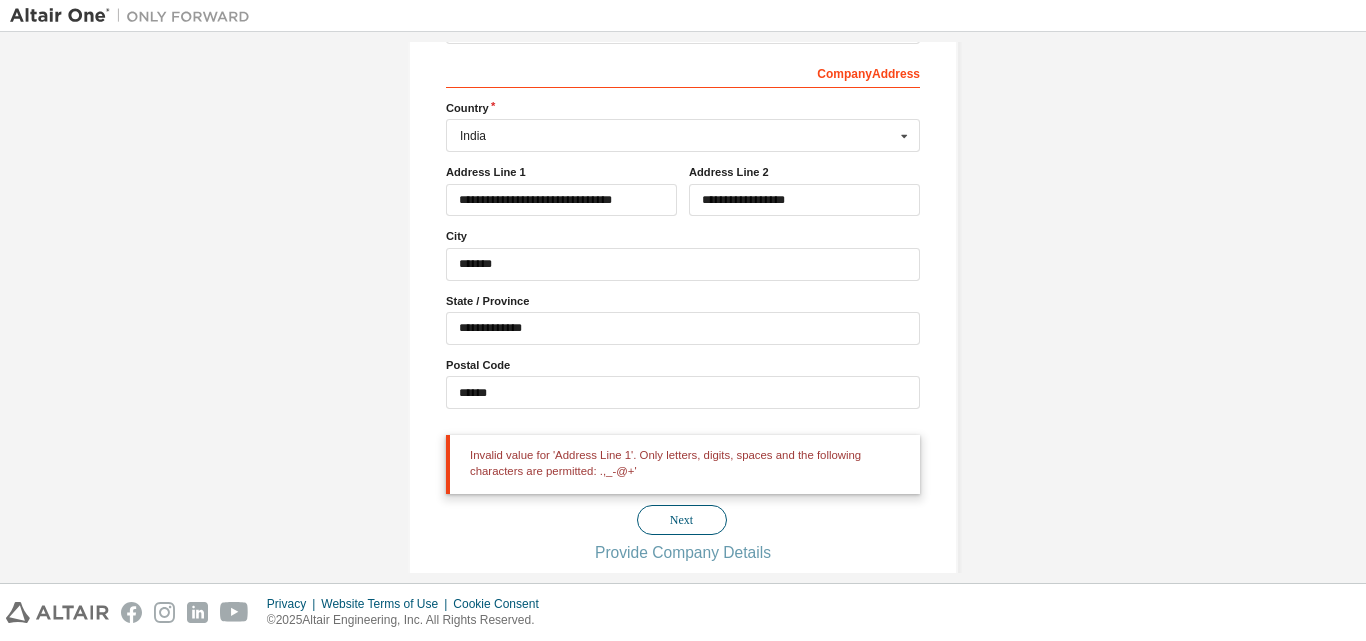 scroll, scrollTop: 0, scrollLeft: 0, axis: both 